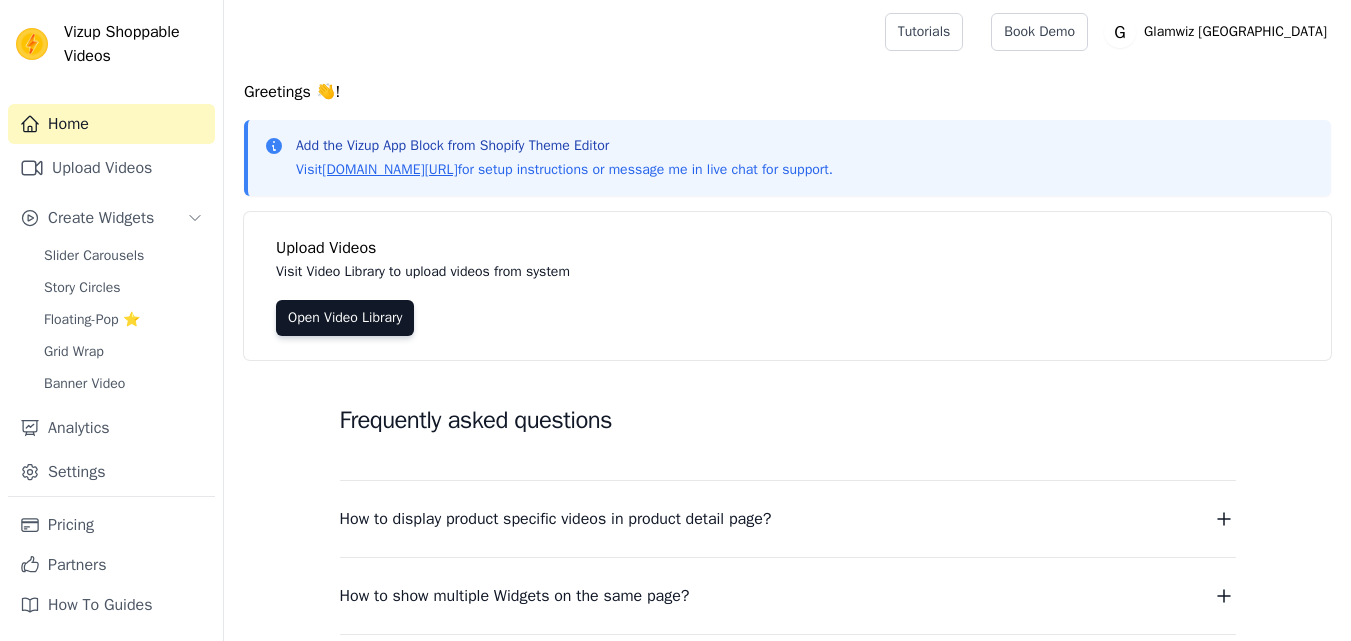 scroll, scrollTop: 0, scrollLeft: 0, axis: both 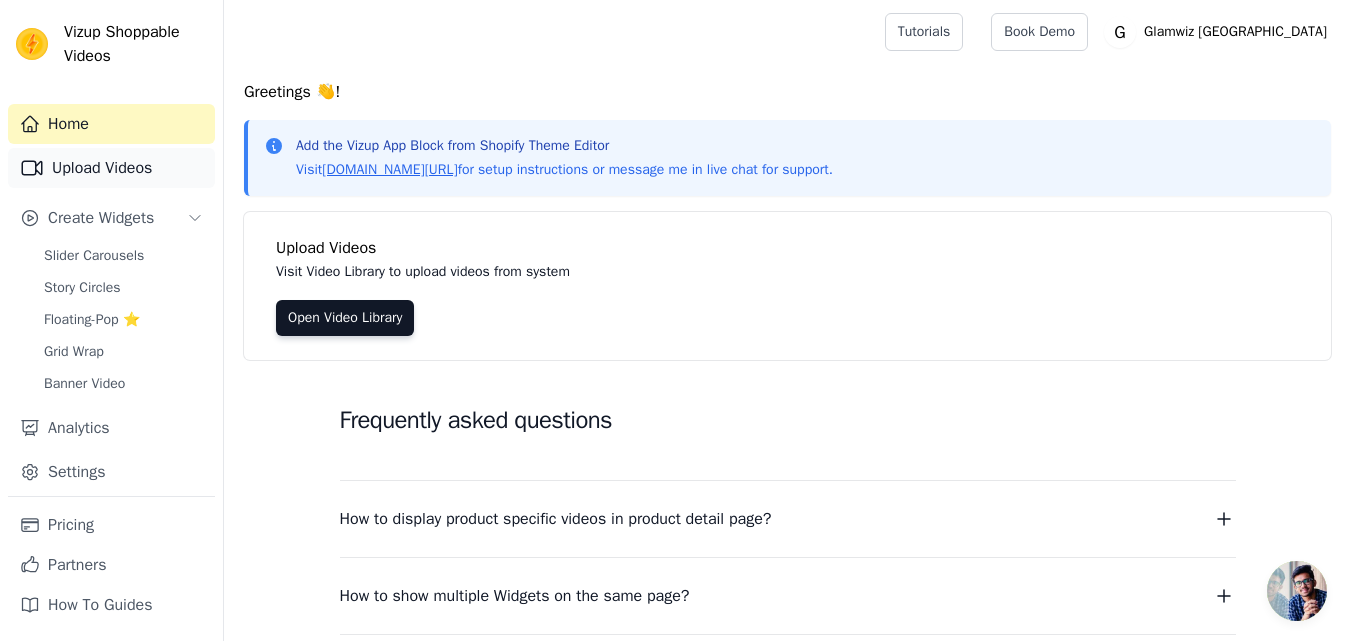 click on "Upload Videos" at bounding box center [111, 168] 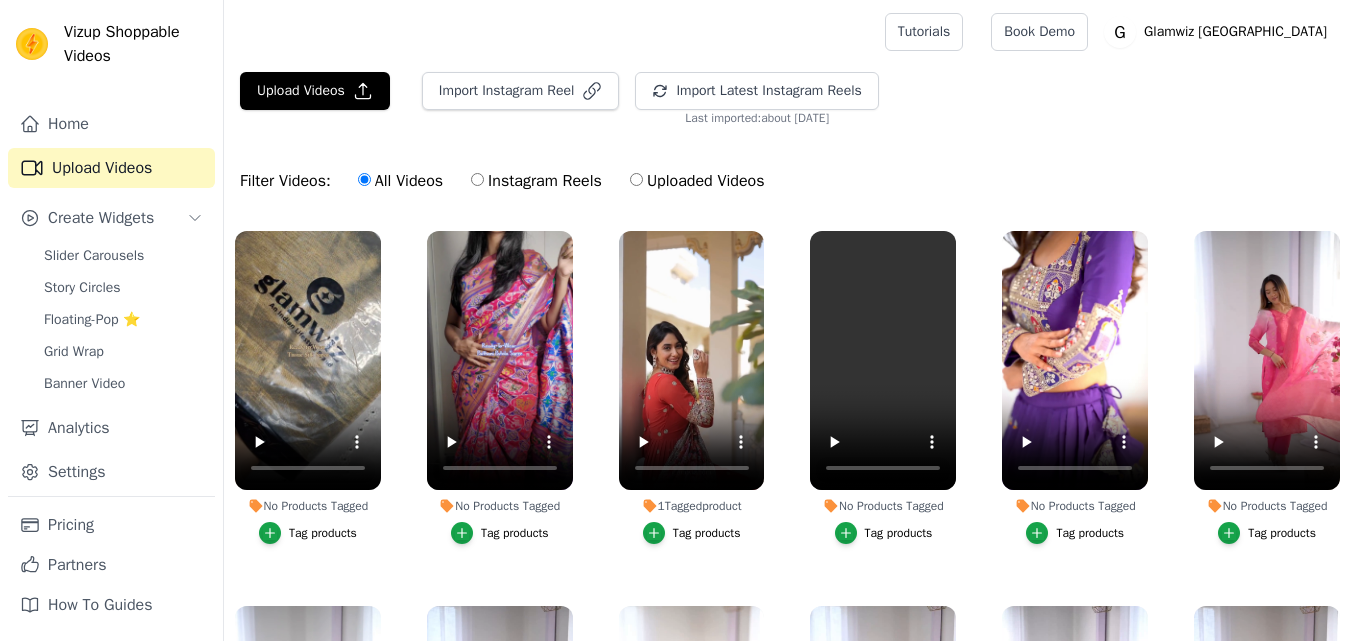 scroll, scrollTop: 0, scrollLeft: 0, axis: both 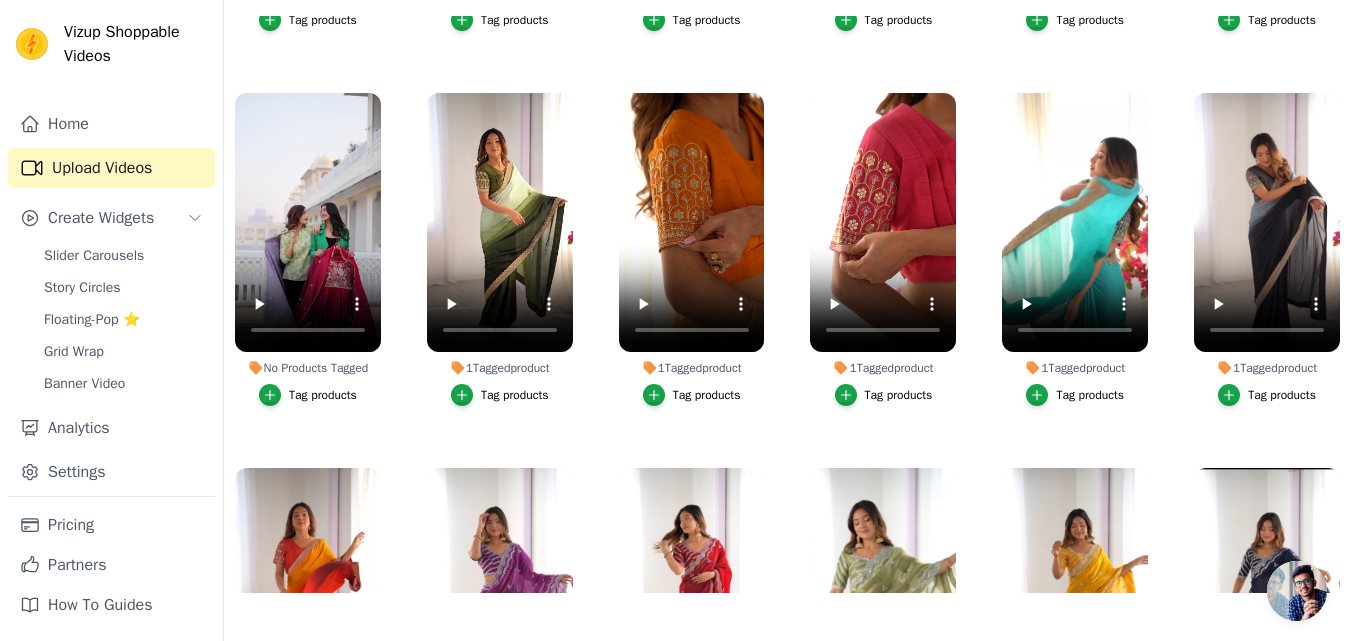 click on "Tag products" at bounding box center (707, 395) 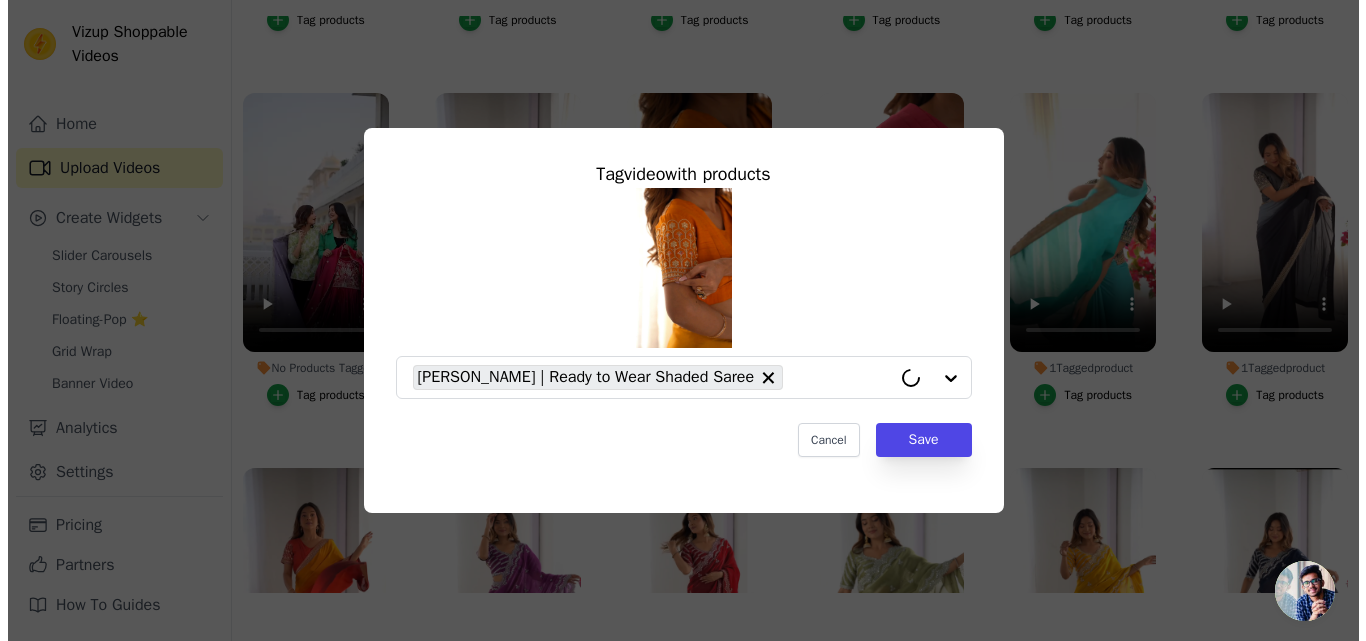 scroll, scrollTop: 0, scrollLeft: 0, axis: both 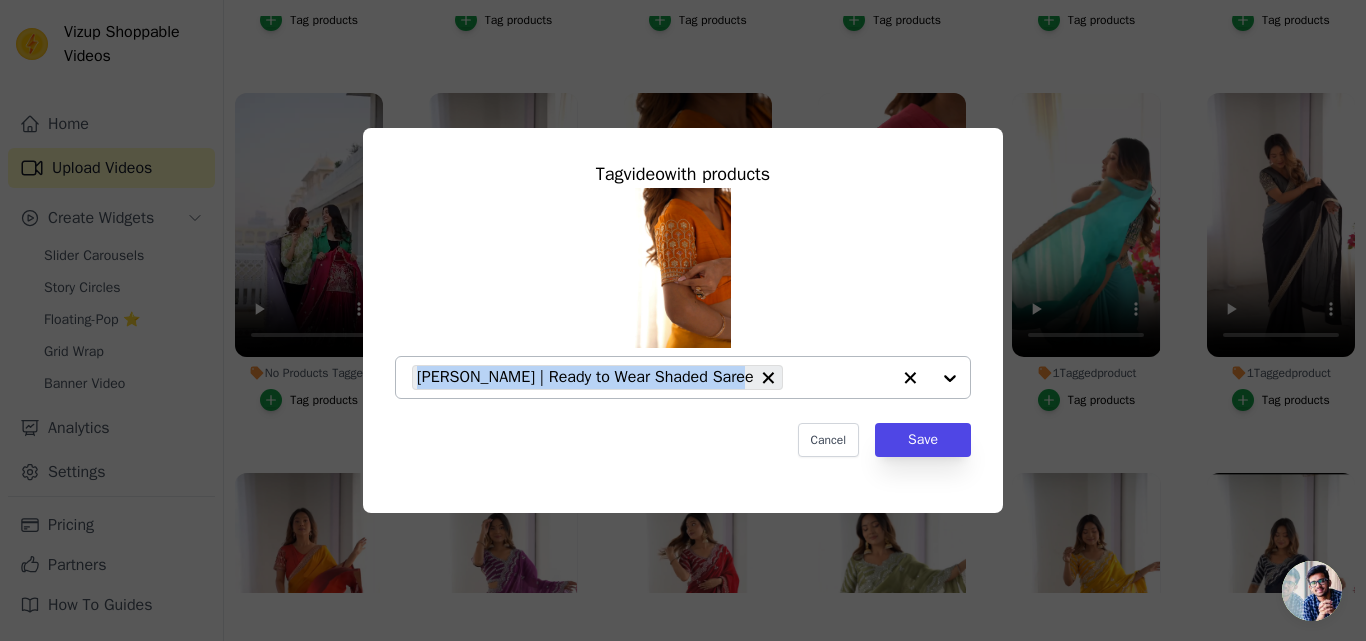 copy on "Amber Vanika | Ready to Wear Shaded Saree" 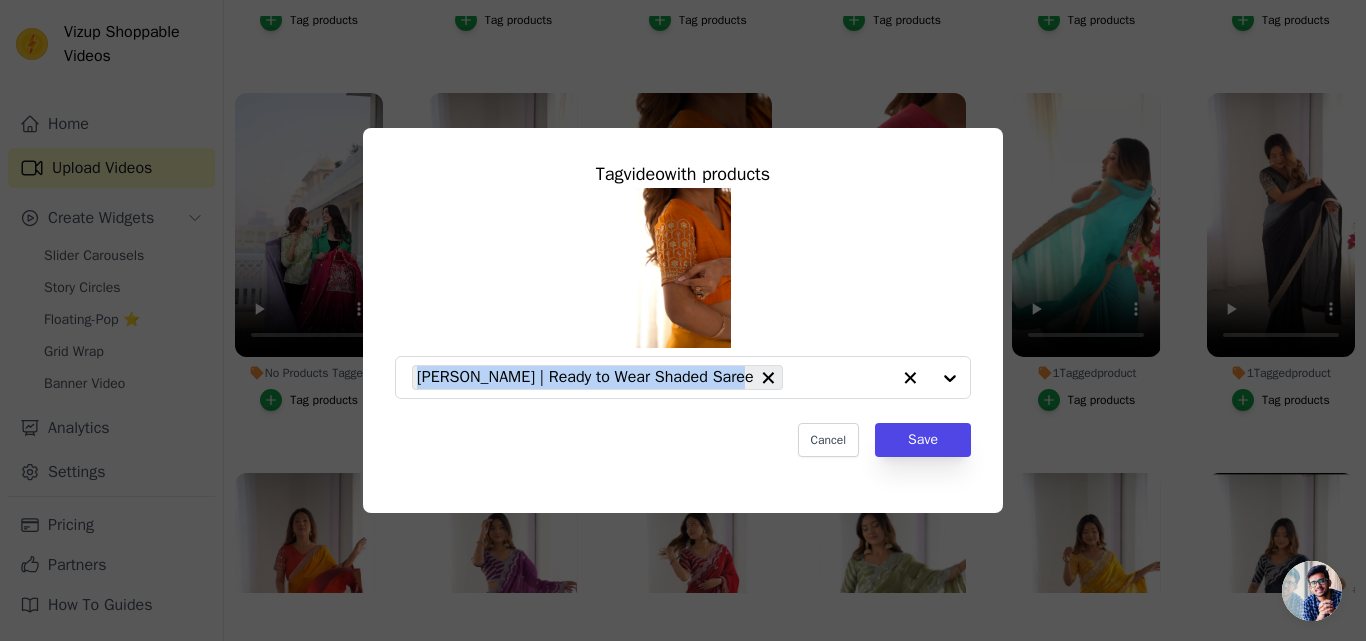 drag, startPoint x: 729, startPoint y: 374, endPoint x: 820, endPoint y: 16, distance: 369.3846 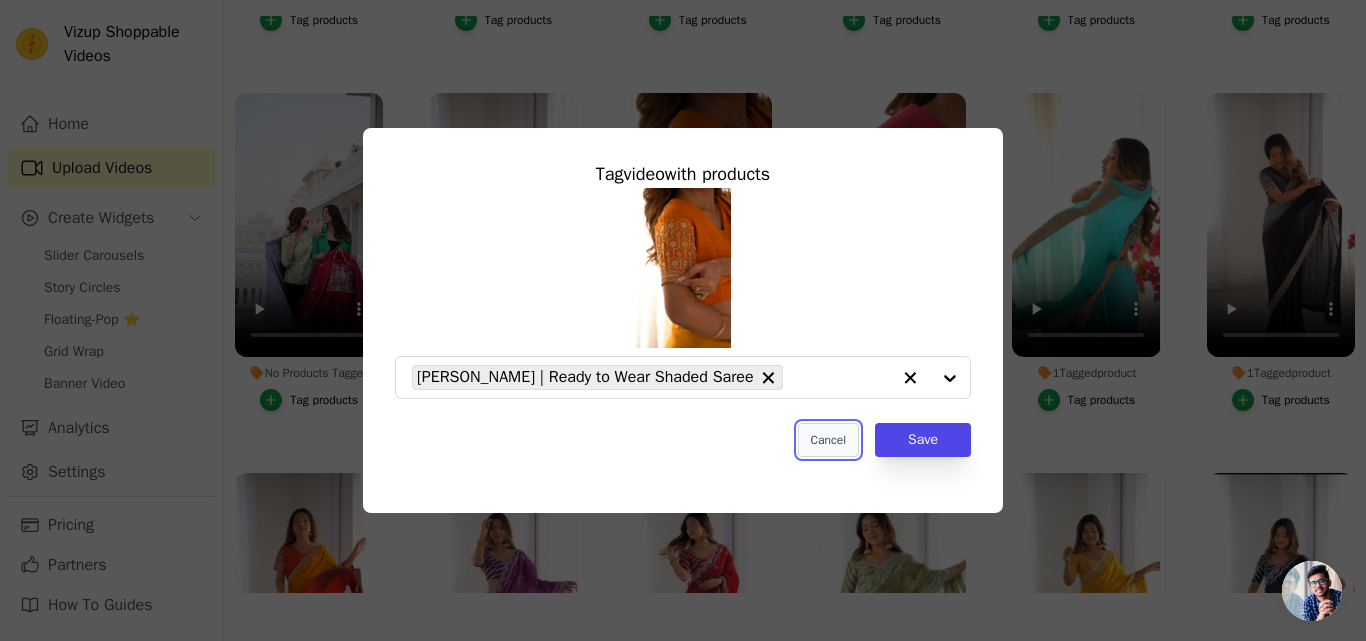 click on "Cancel" at bounding box center (828, 440) 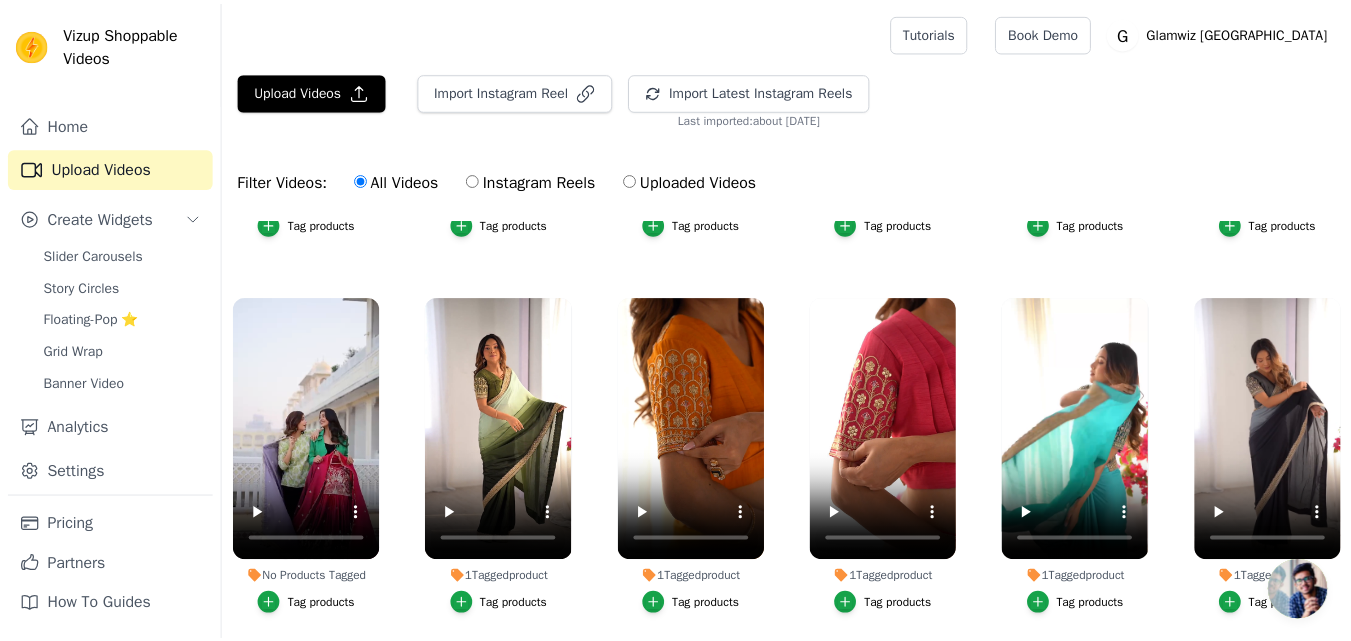 scroll, scrollTop: 204, scrollLeft: 0, axis: vertical 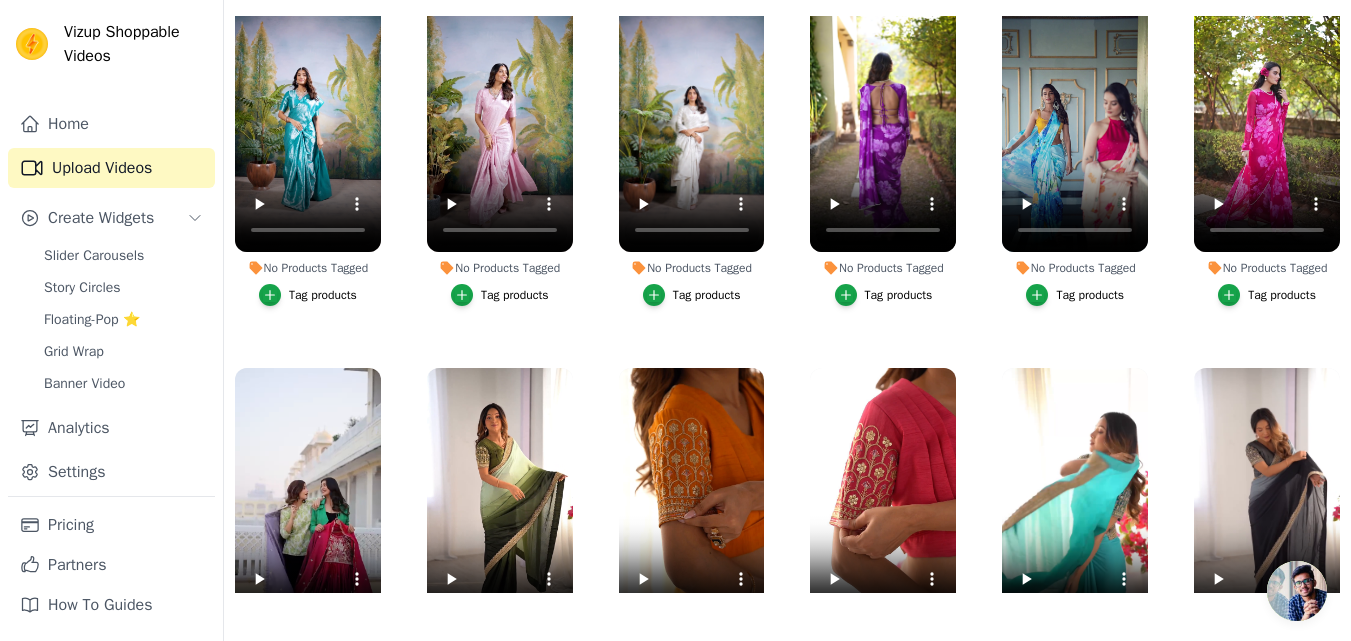 click on "Tag products" at bounding box center (707, 670) 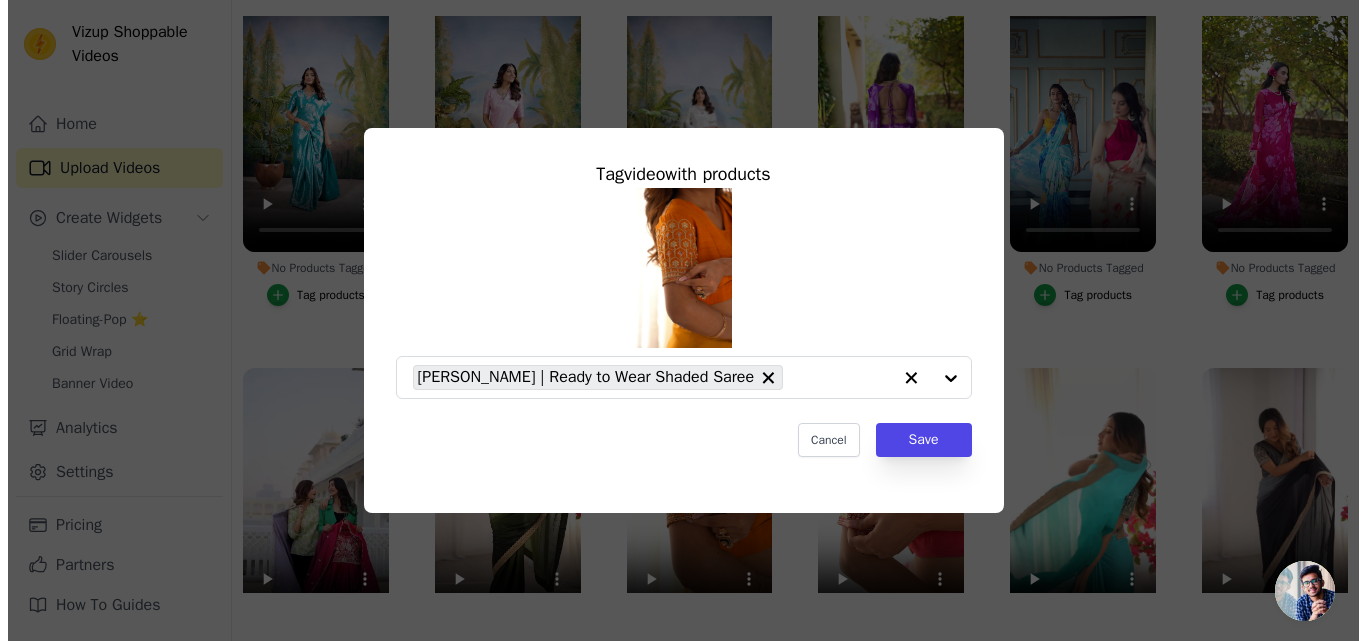 scroll, scrollTop: 0, scrollLeft: 0, axis: both 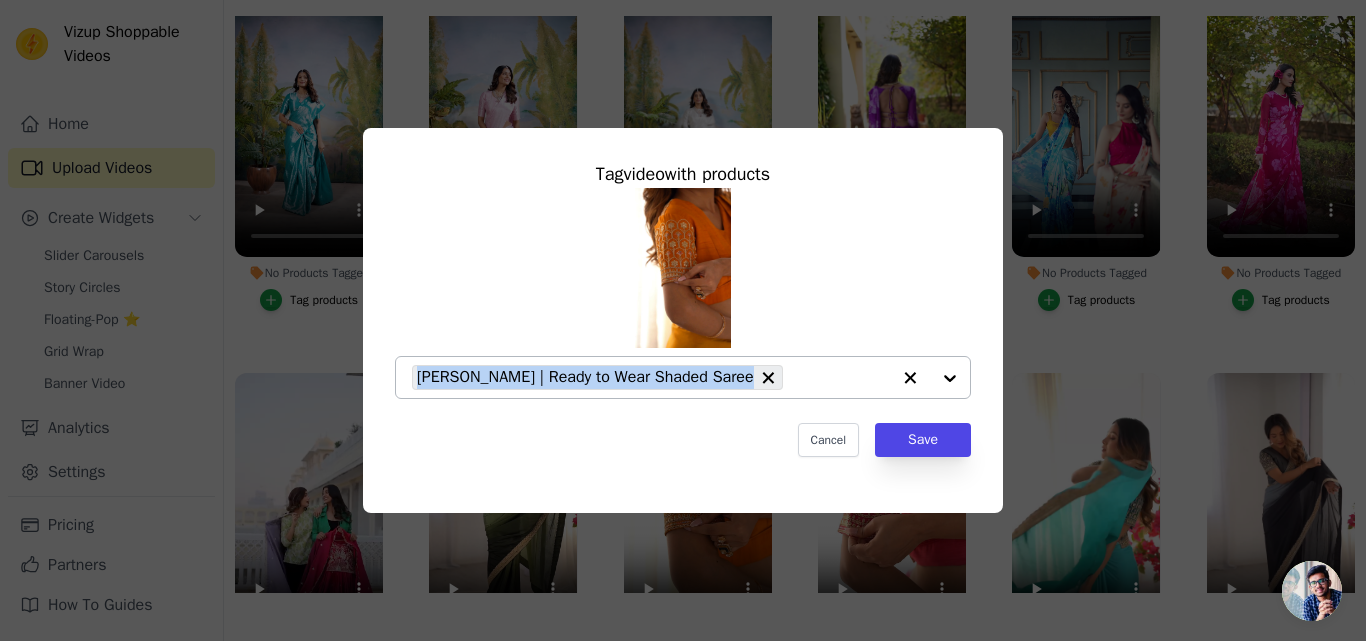 copy on "Amber Vanika | Ready to Wear Shaded Saree" 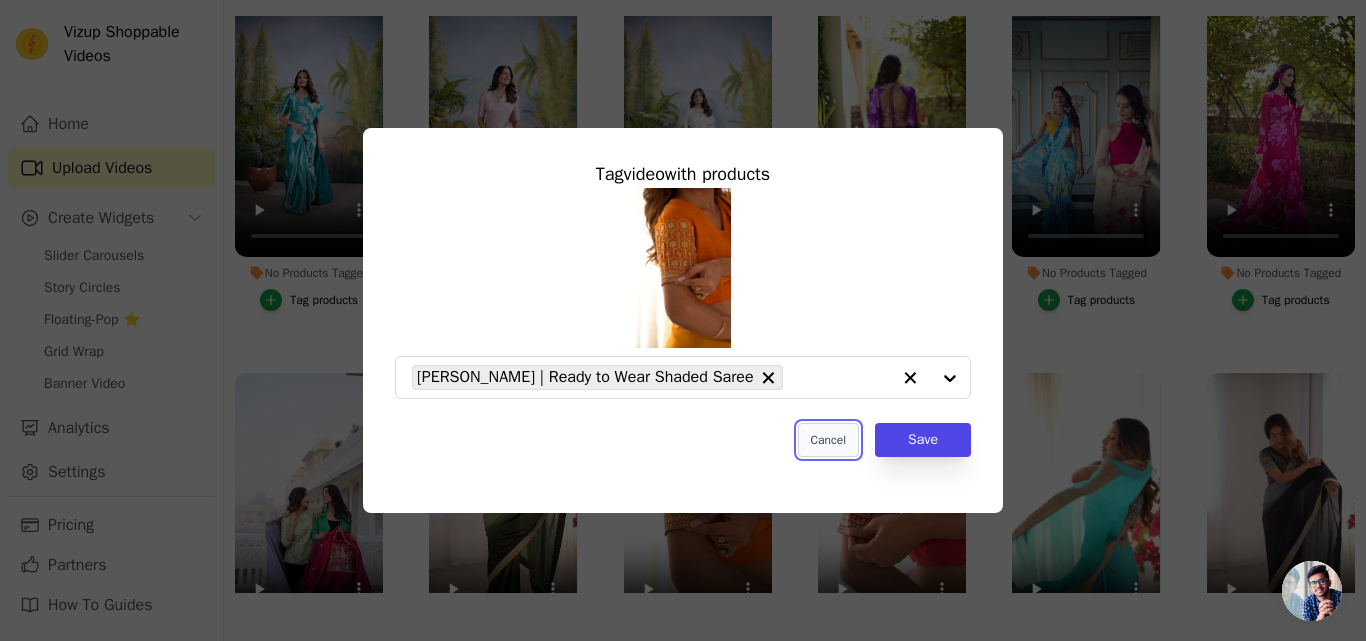 click on "Cancel" at bounding box center [828, 440] 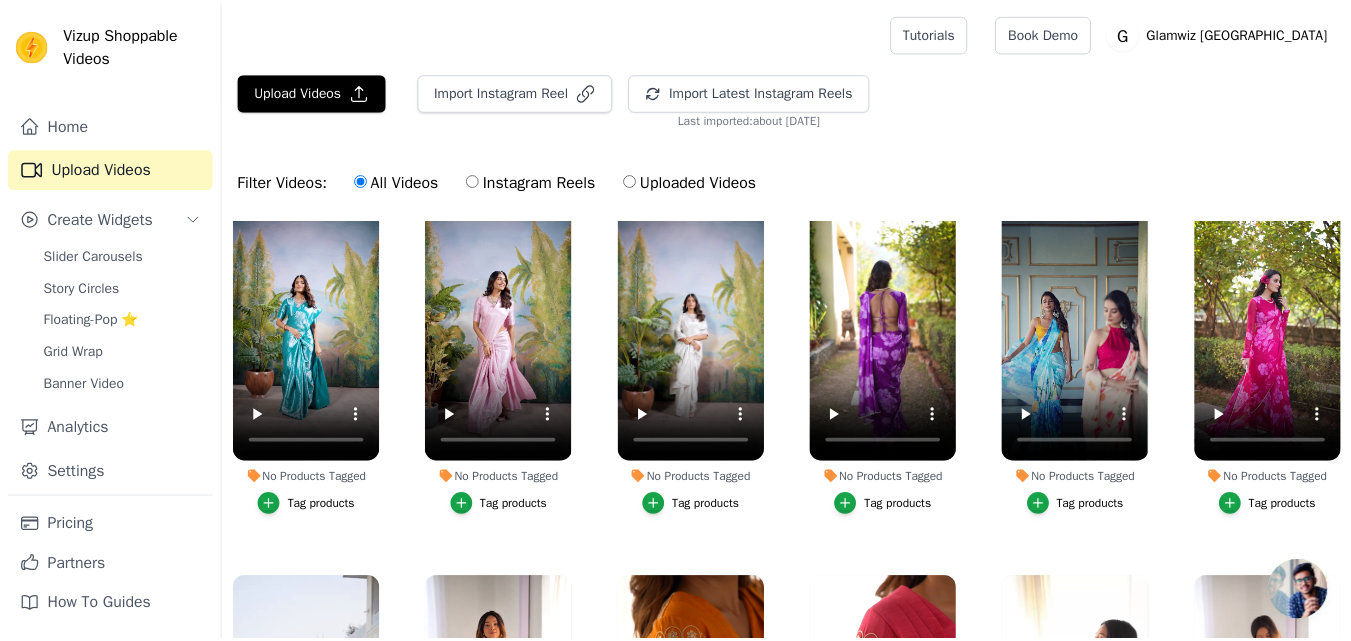 scroll, scrollTop: 204, scrollLeft: 0, axis: vertical 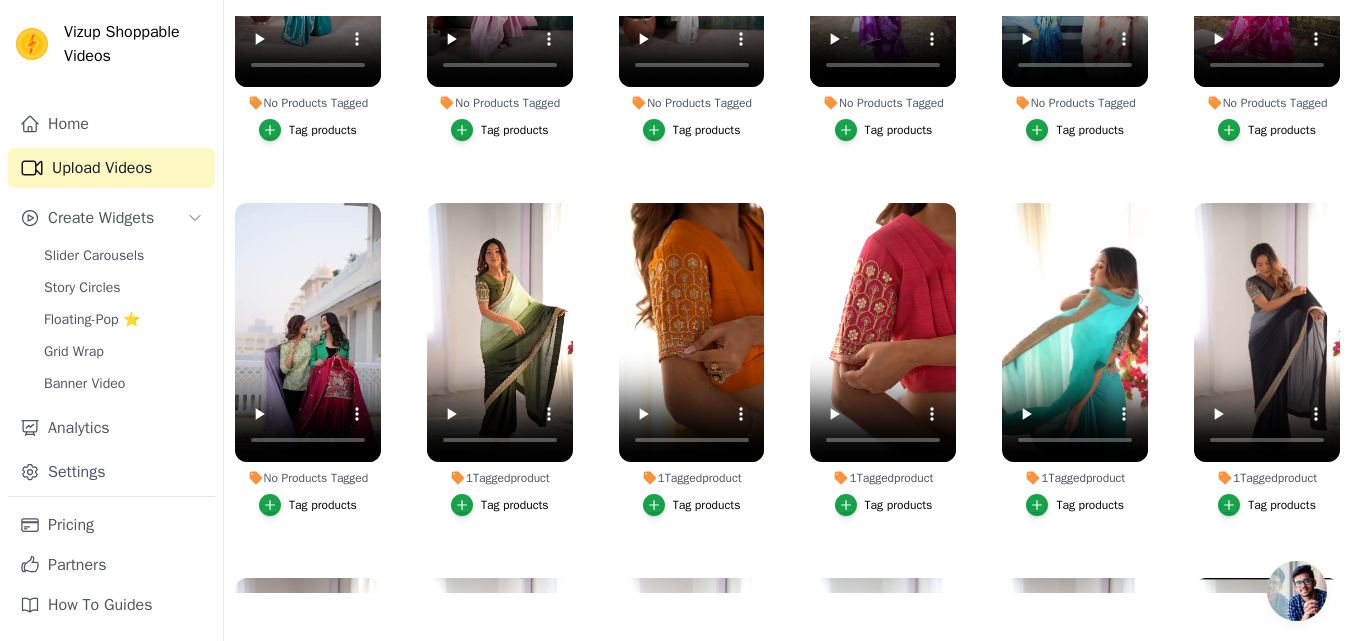 click on "Tag products" at bounding box center [899, 505] 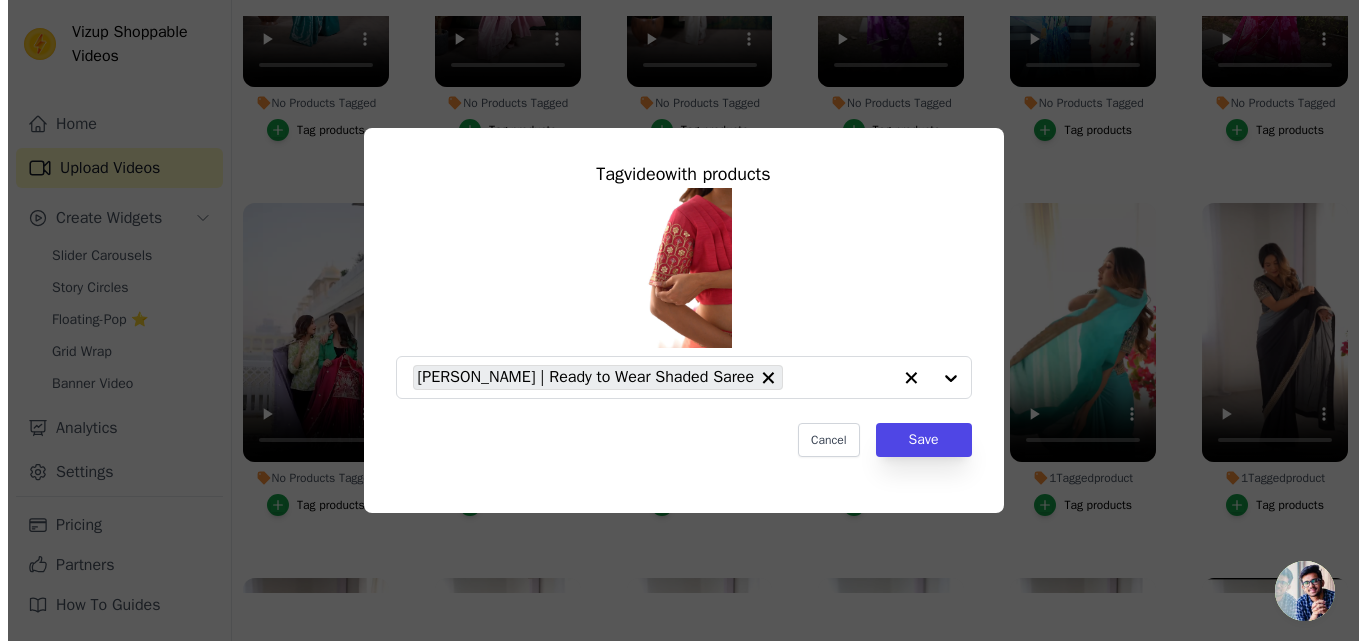 scroll, scrollTop: 0, scrollLeft: 0, axis: both 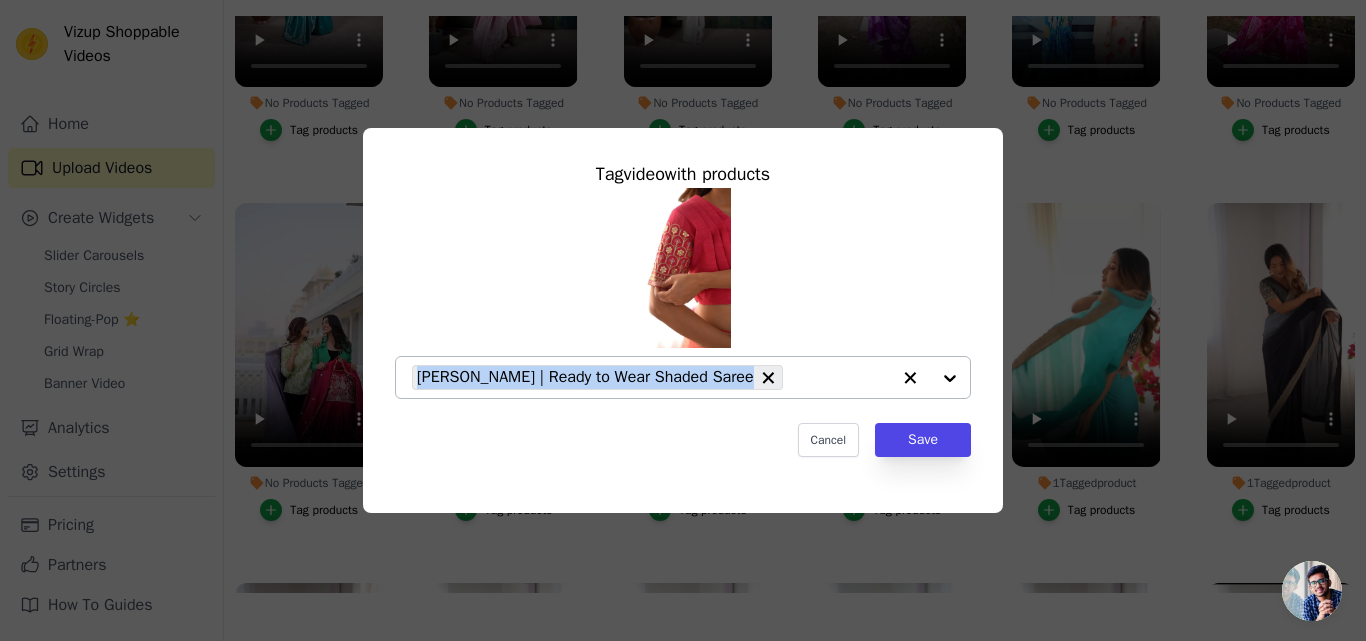 copy on "Gulab Leher | Ready to Wear Shaded Saree" 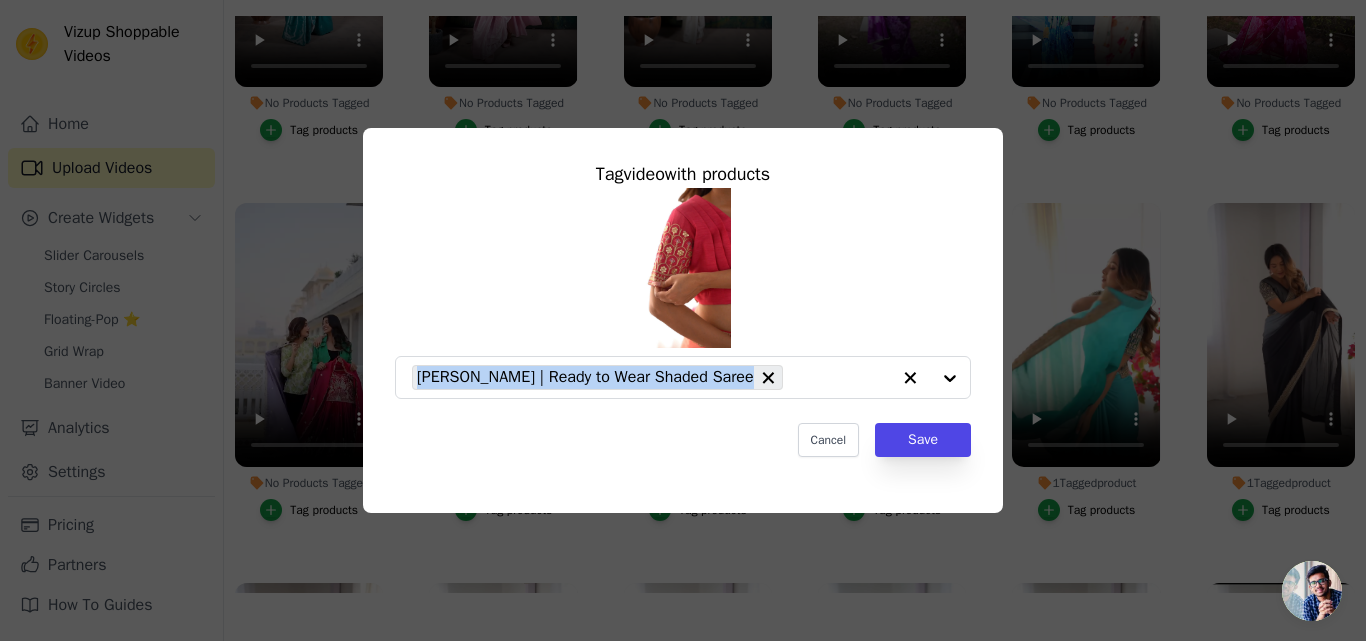 drag, startPoint x: 721, startPoint y: 379, endPoint x: 714, endPoint y: 61, distance: 318.07703 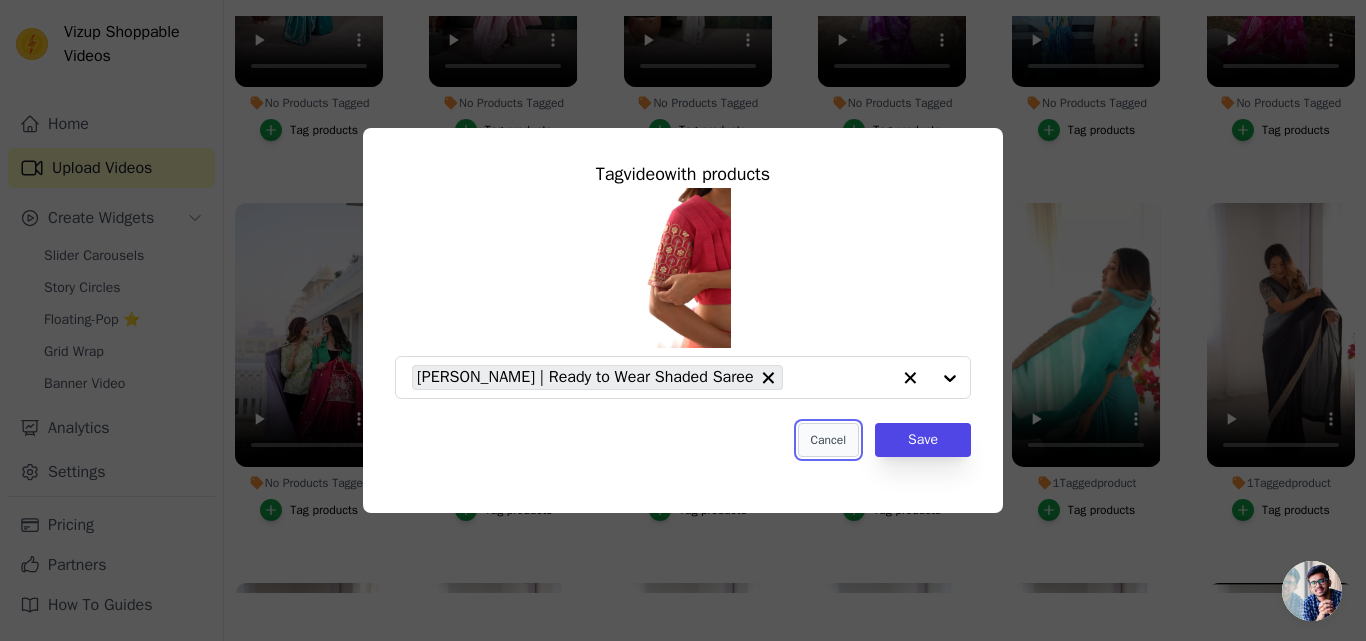 click on "Cancel" at bounding box center (828, 440) 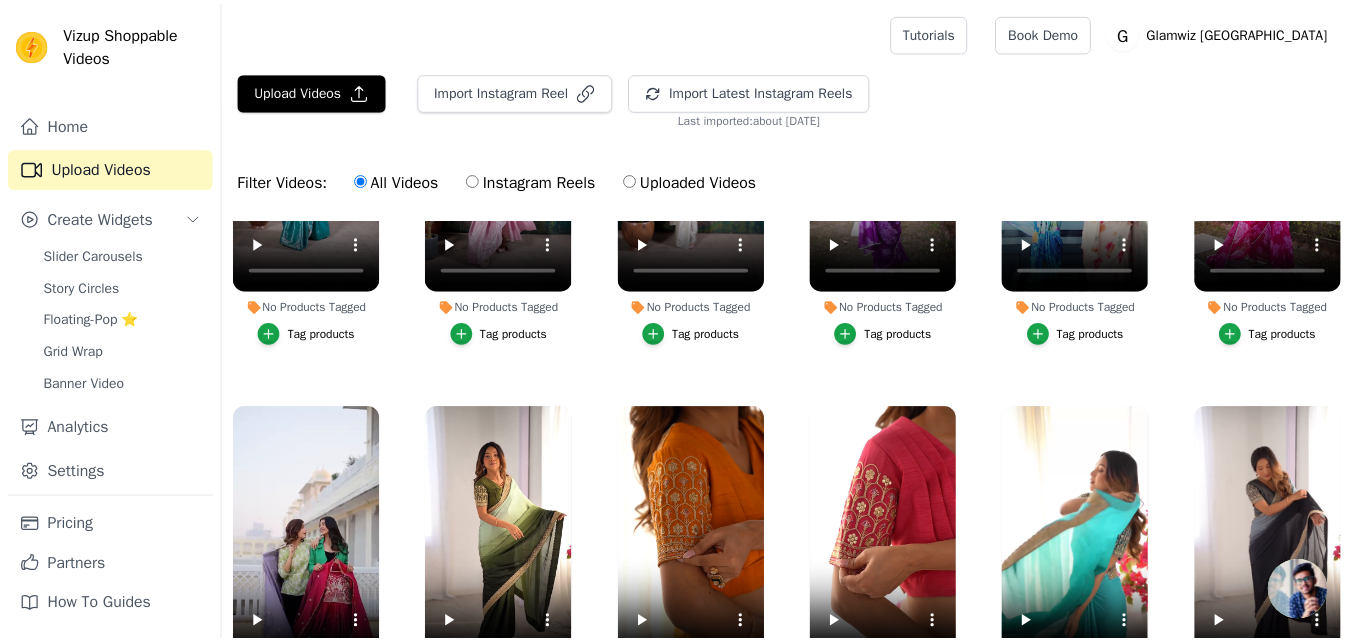 scroll, scrollTop: 204, scrollLeft: 0, axis: vertical 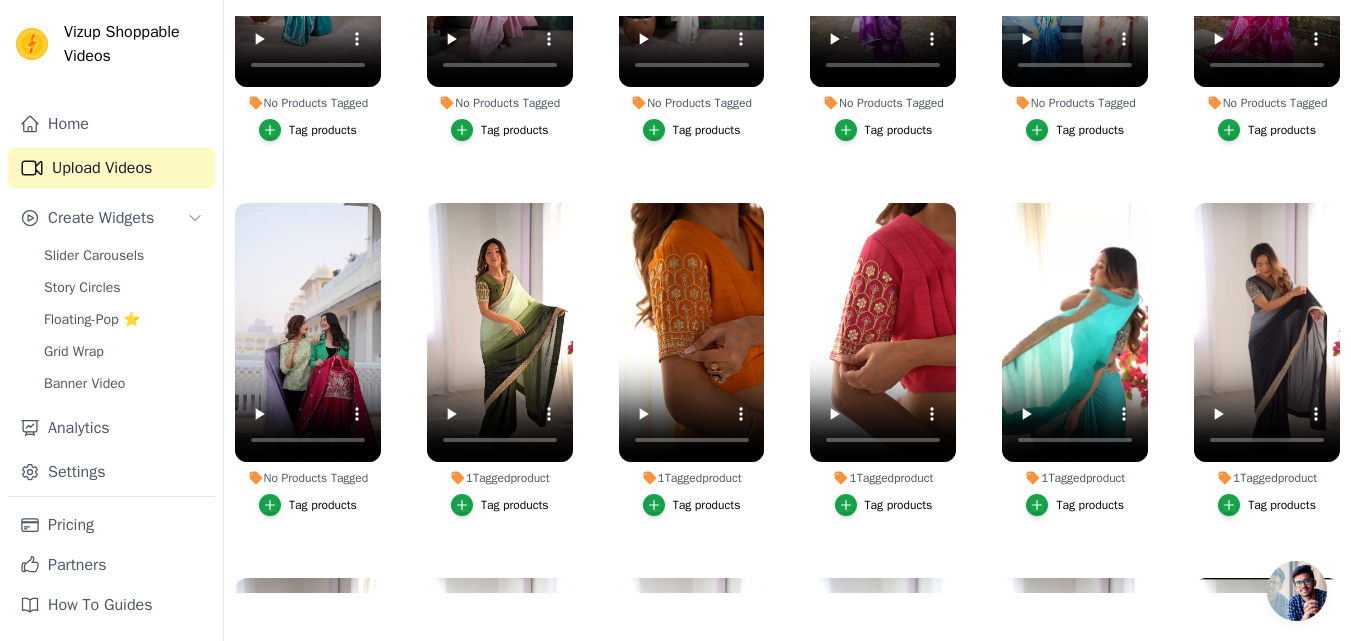 click on "Tag products" at bounding box center (1090, 505) 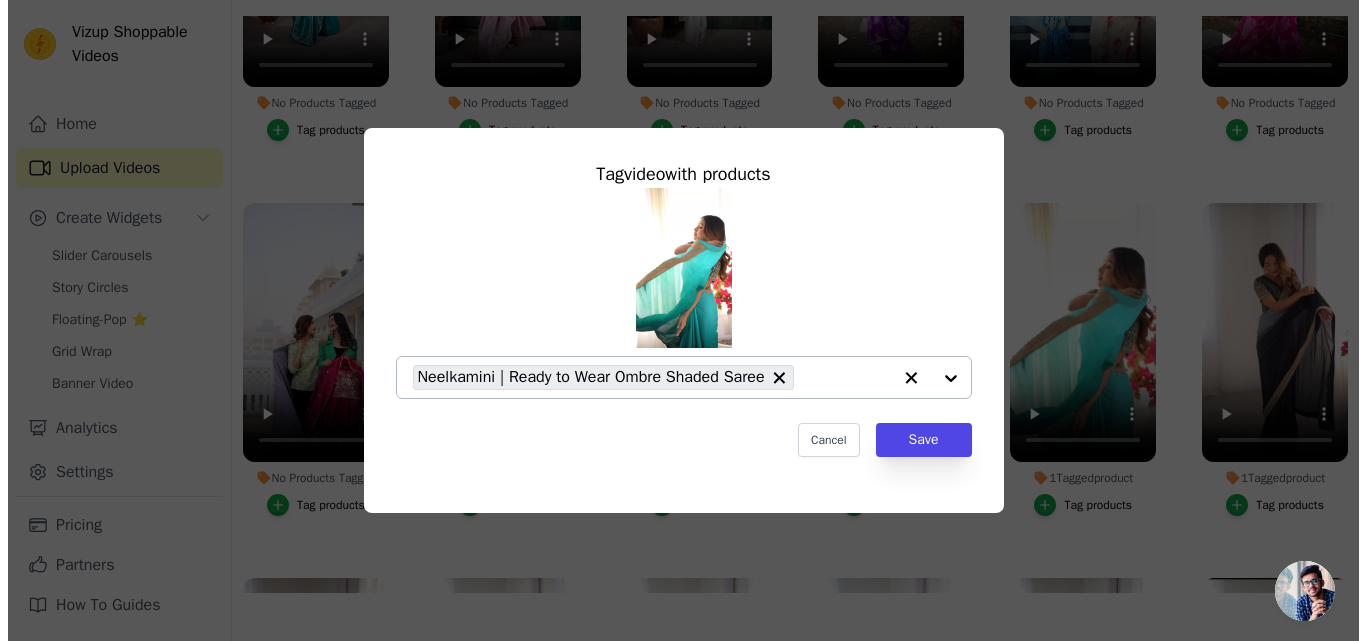 scroll, scrollTop: 0, scrollLeft: 0, axis: both 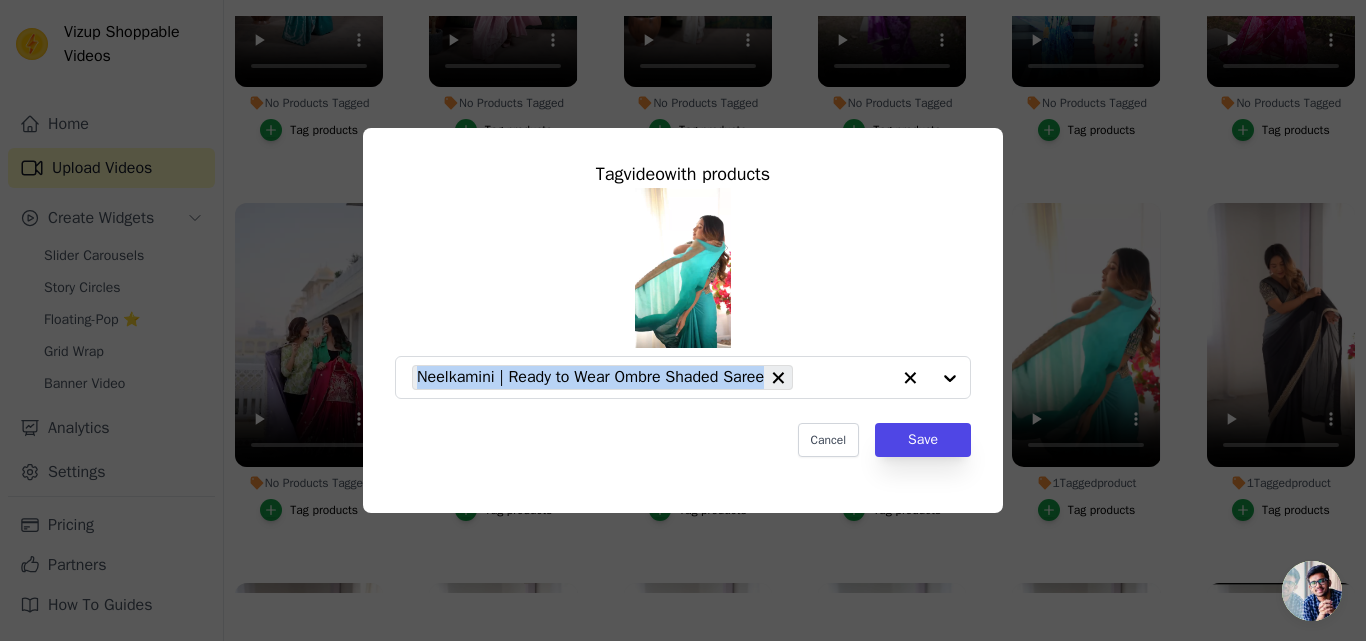 copy on "Neelkamini | Ready to Wear Ombre Shaded Saree" 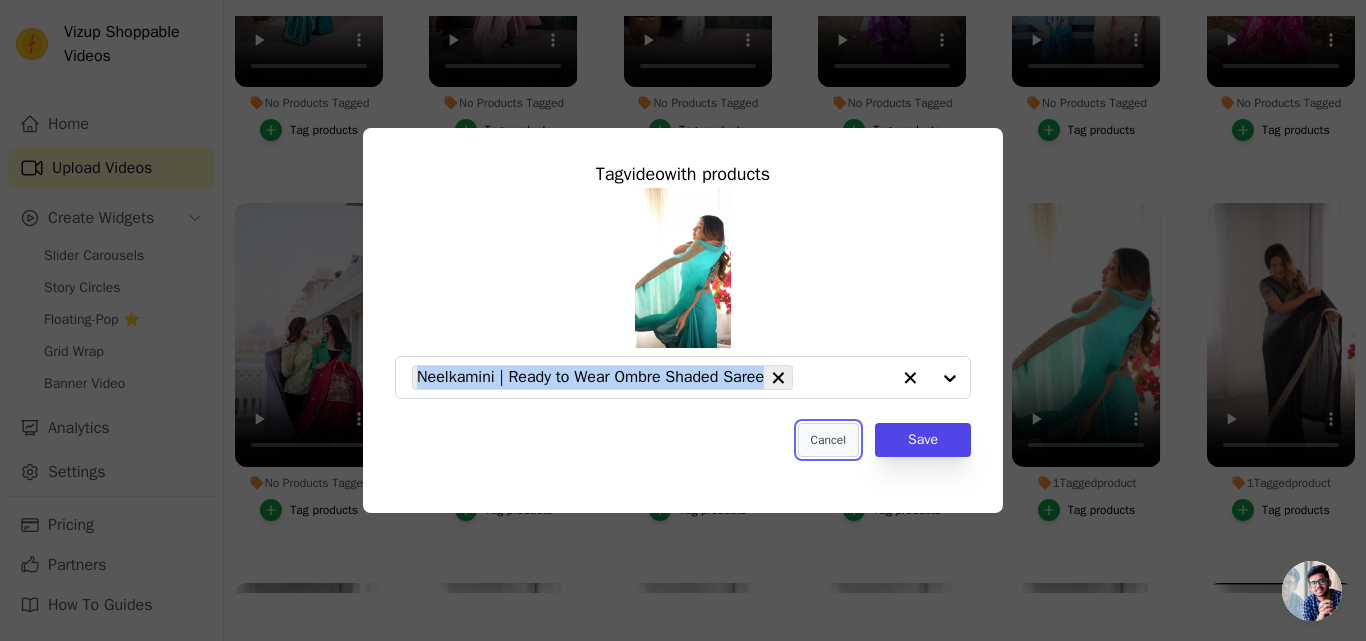 click on "Cancel" at bounding box center (828, 440) 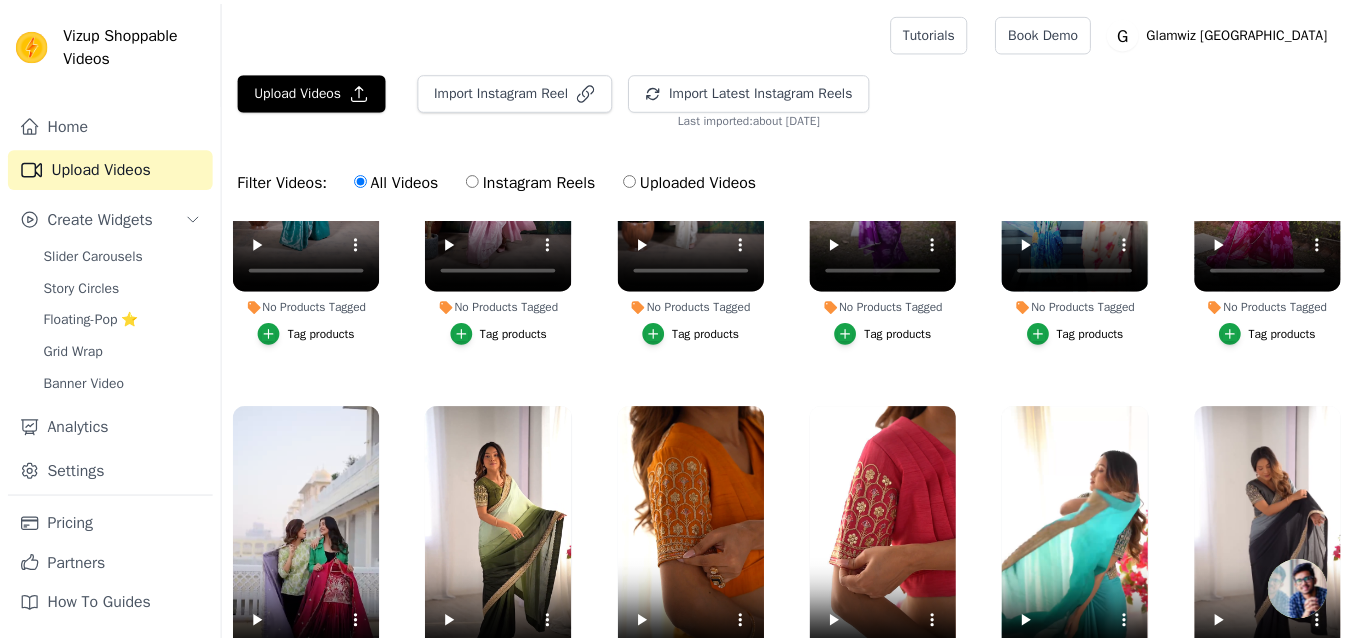 scroll, scrollTop: 204, scrollLeft: 0, axis: vertical 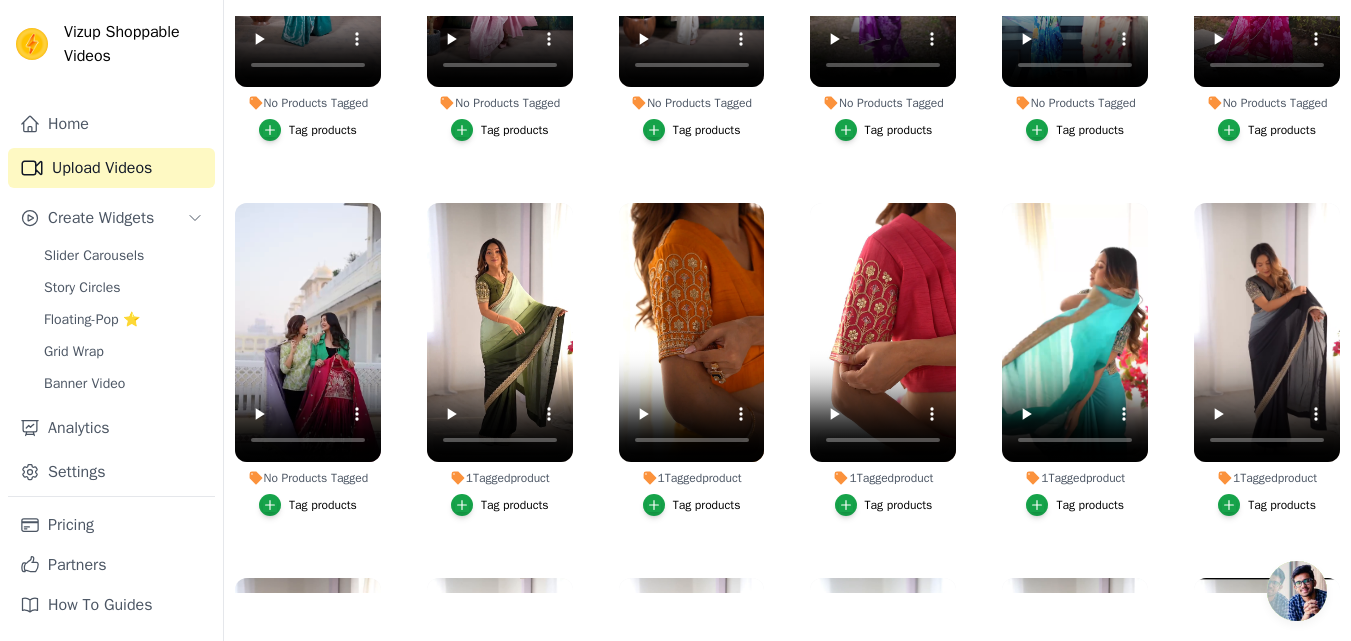 click on "Tag products" at bounding box center [1282, 505] 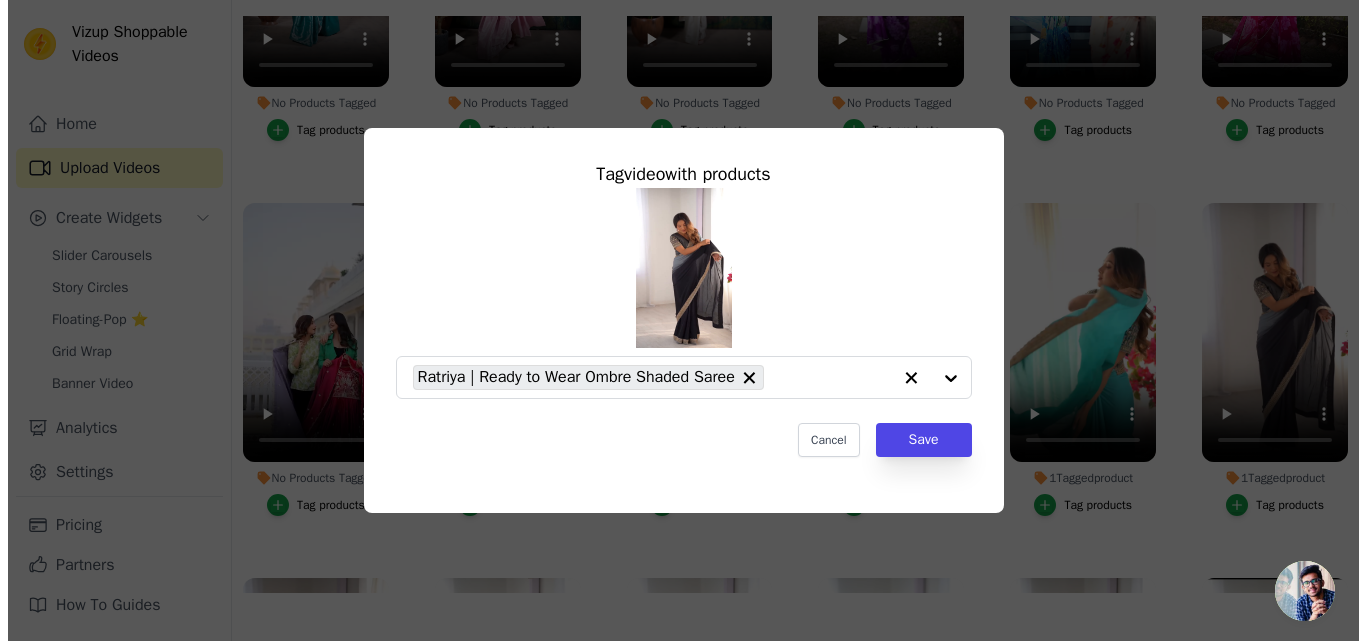 scroll, scrollTop: 0, scrollLeft: 0, axis: both 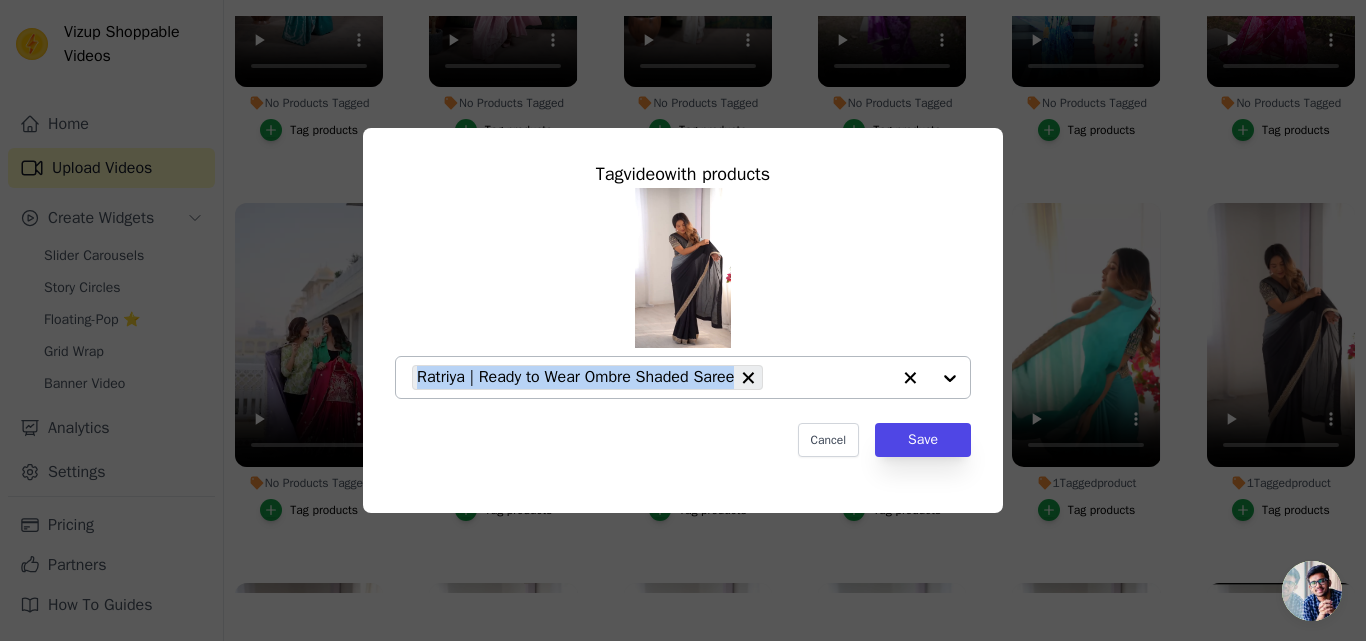 copy on "Ratriya | Ready to Wear Ombre Shaded Saree" 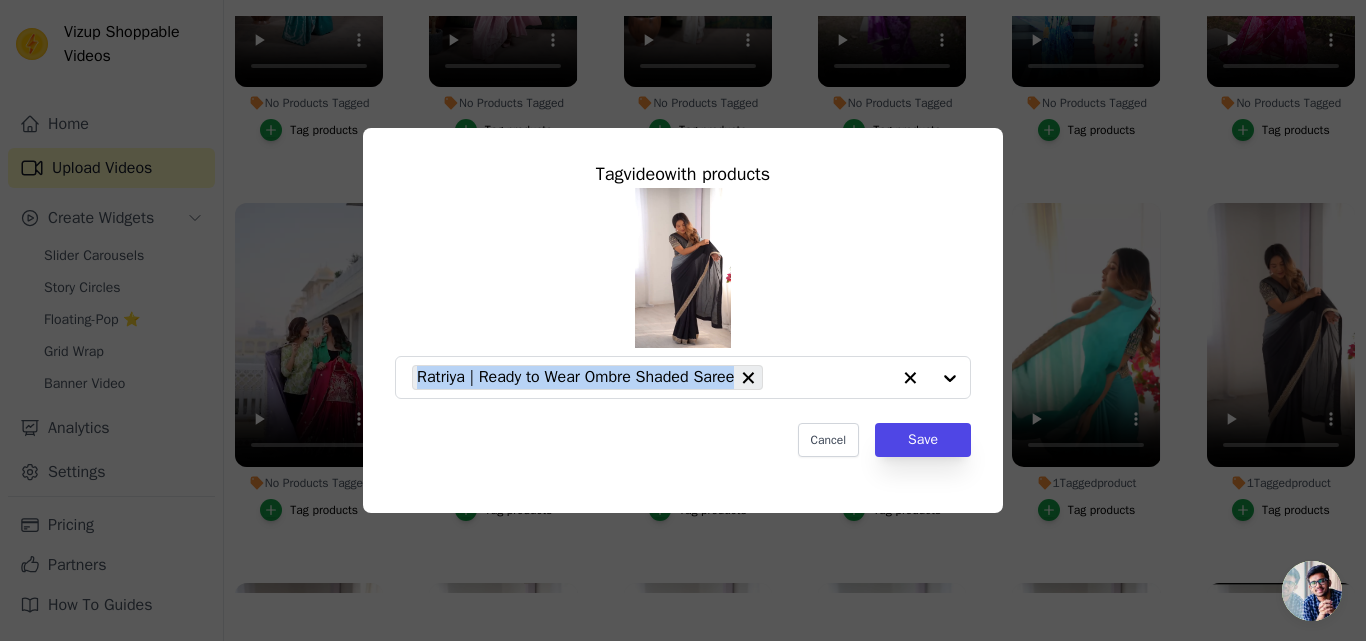 drag, startPoint x: 740, startPoint y: 376, endPoint x: 305, endPoint y: 5, distance: 571.722 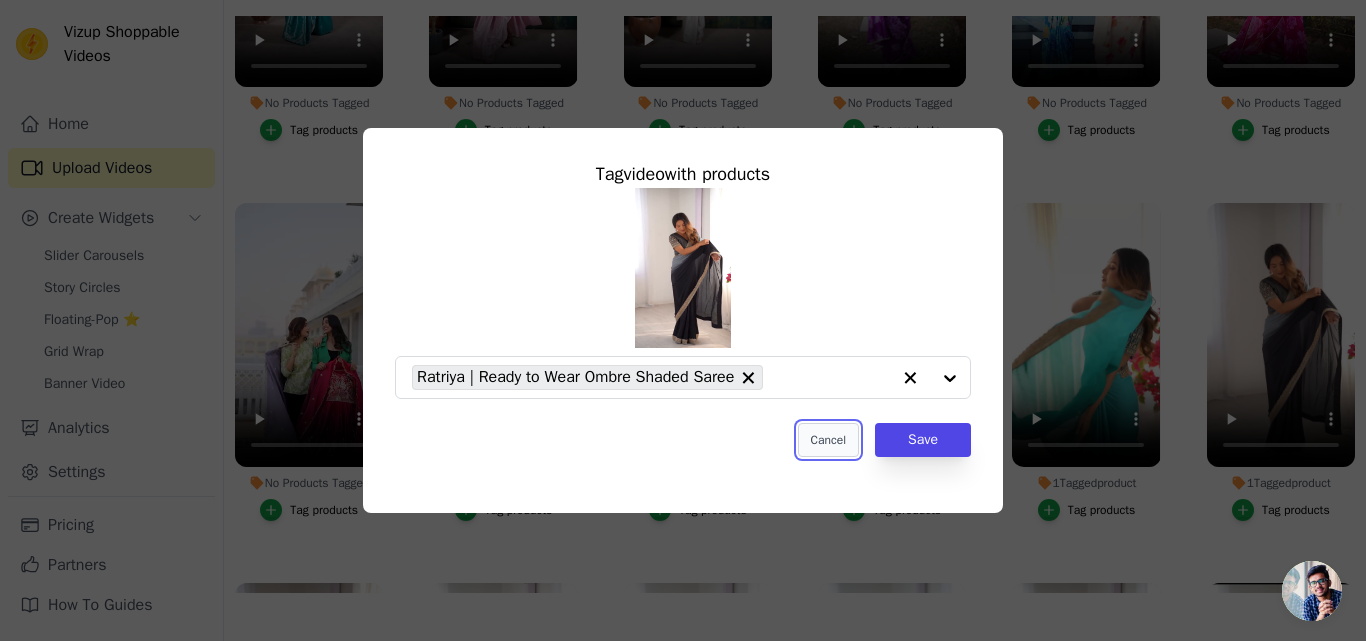 click on "Cancel" at bounding box center [828, 440] 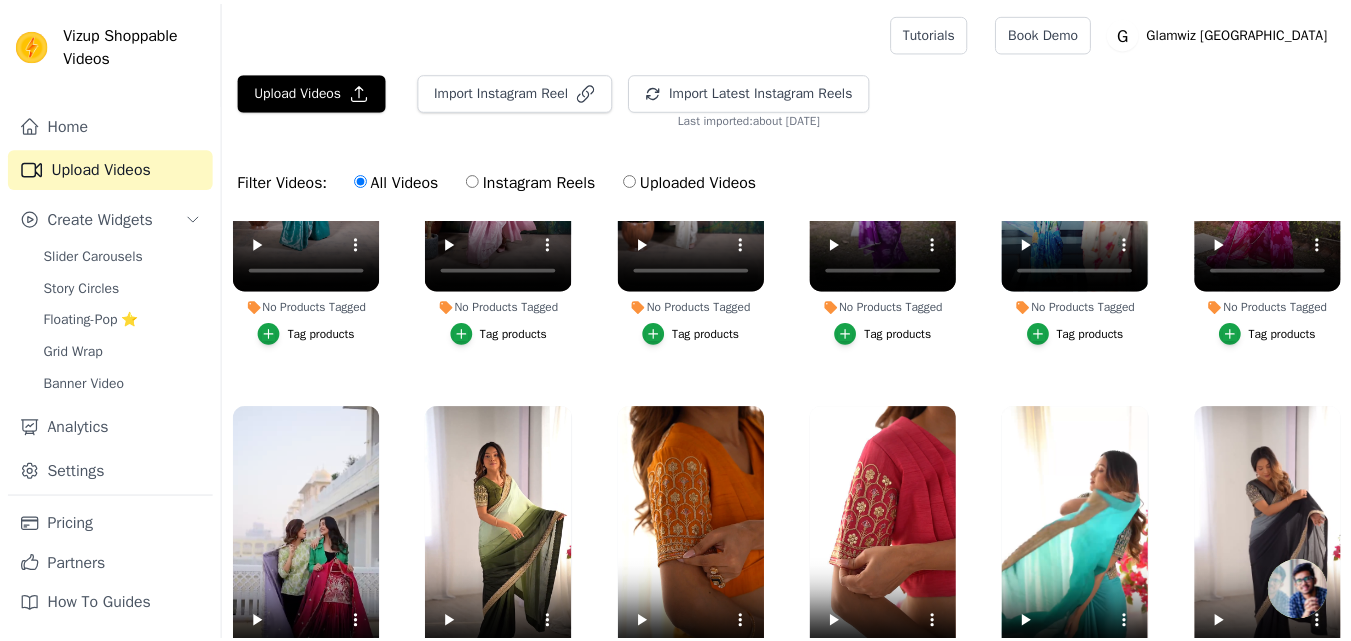 scroll, scrollTop: 204, scrollLeft: 0, axis: vertical 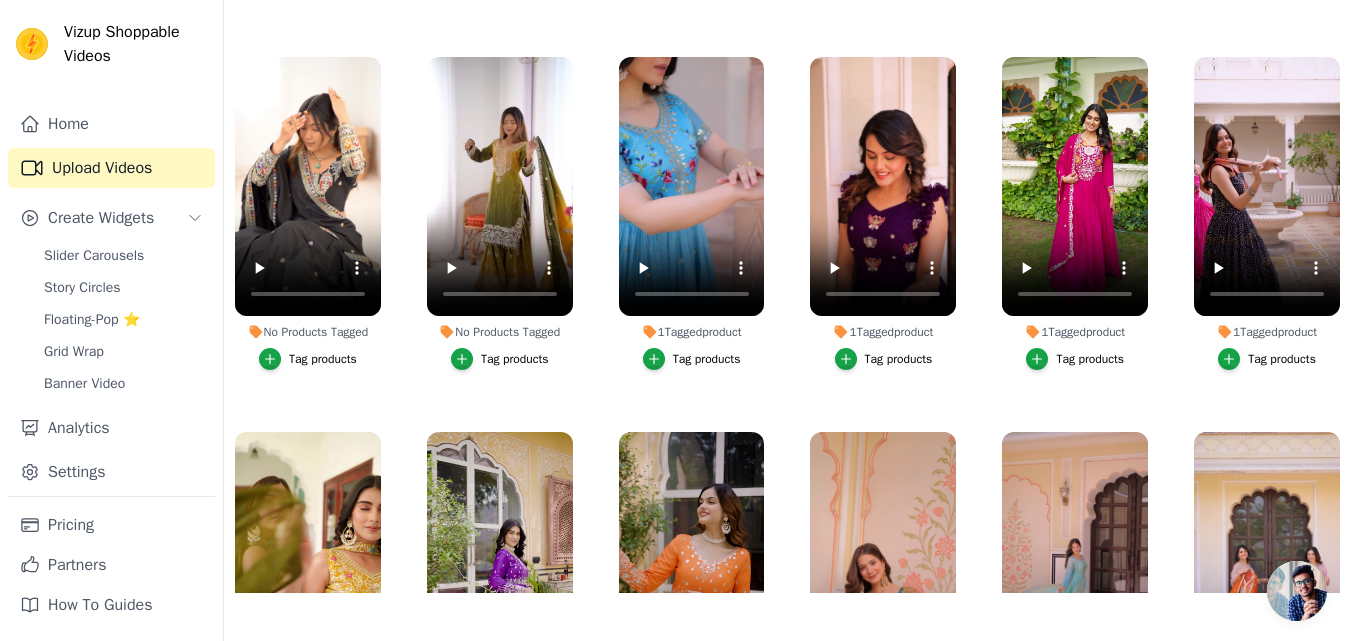 click on "Tag products" at bounding box center [707, 359] 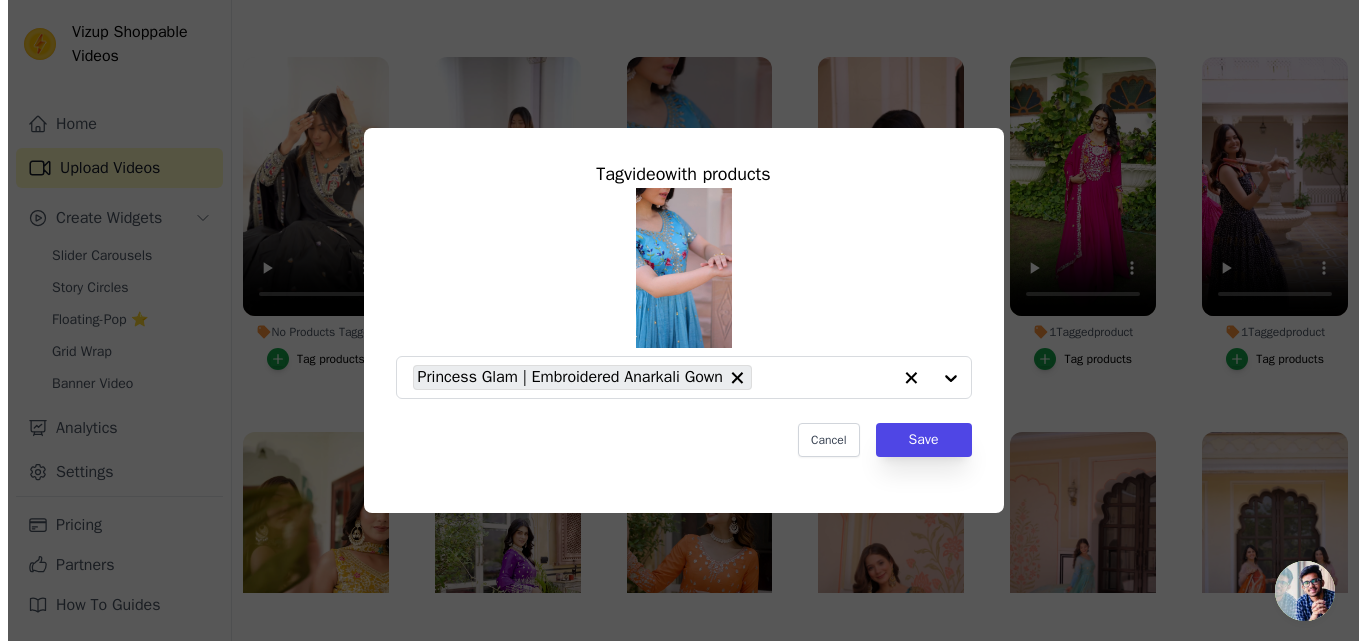 scroll, scrollTop: 0, scrollLeft: 0, axis: both 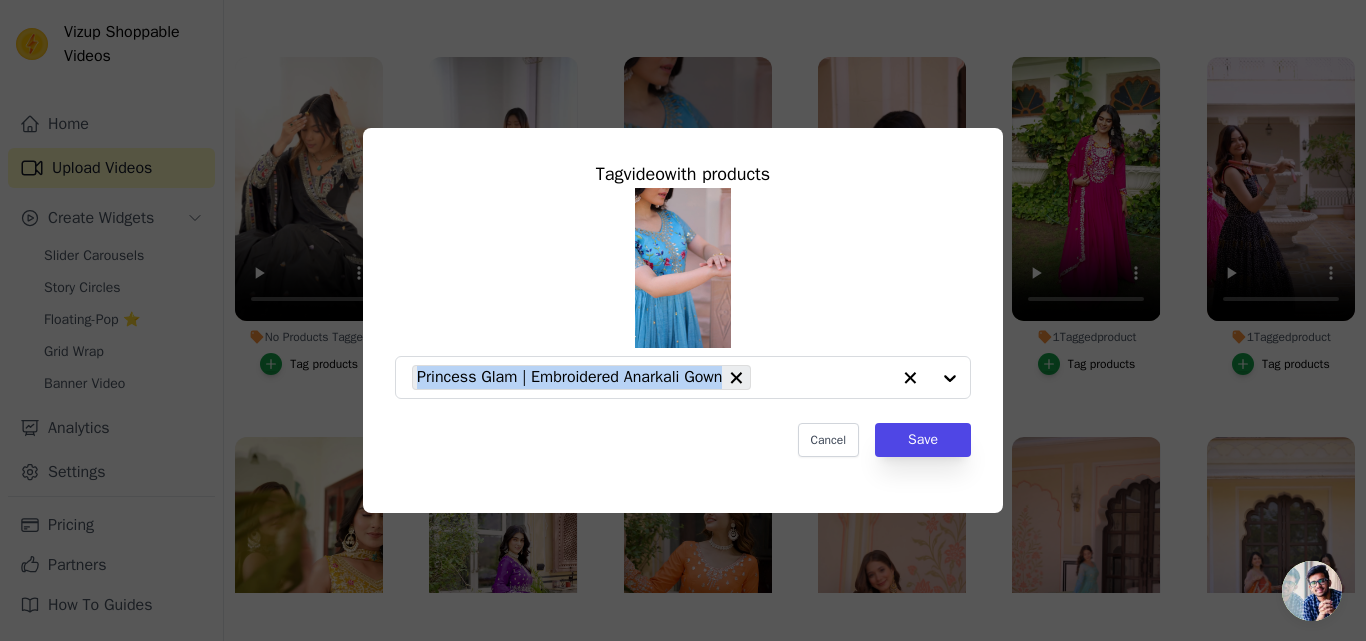 copy on "Princess Glam | Embroidered Anarkali Gown" 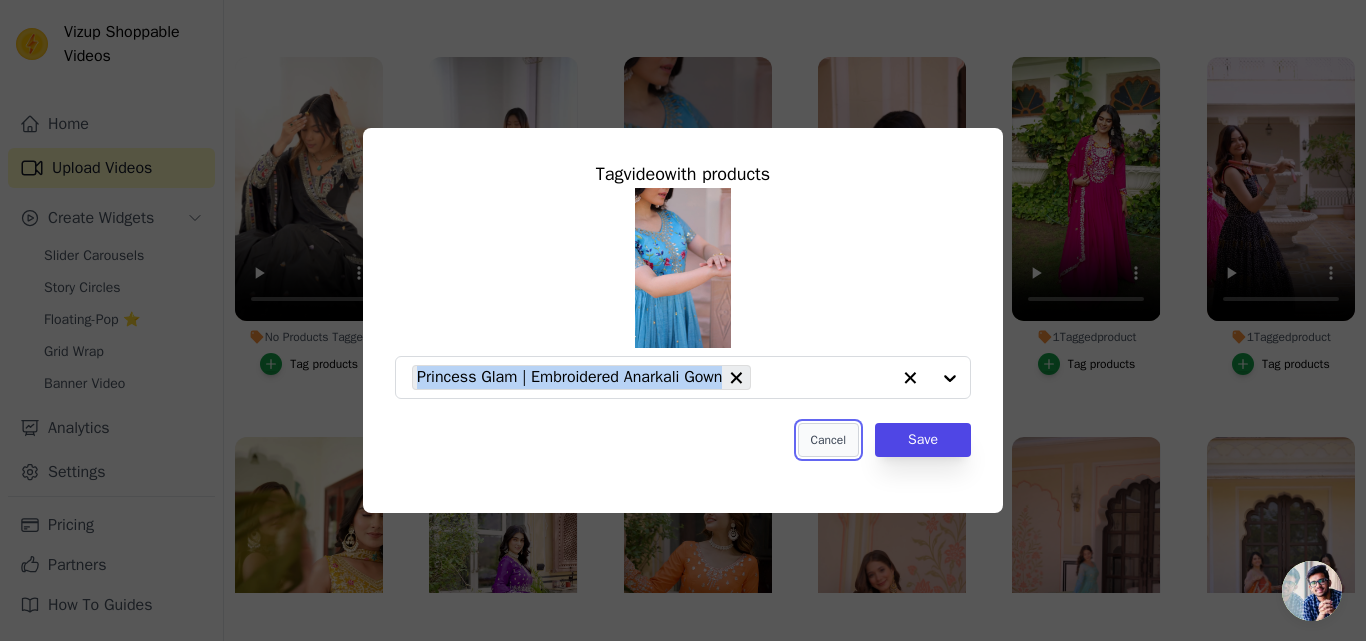click on "Cancel" at bounding box center (828, 440) 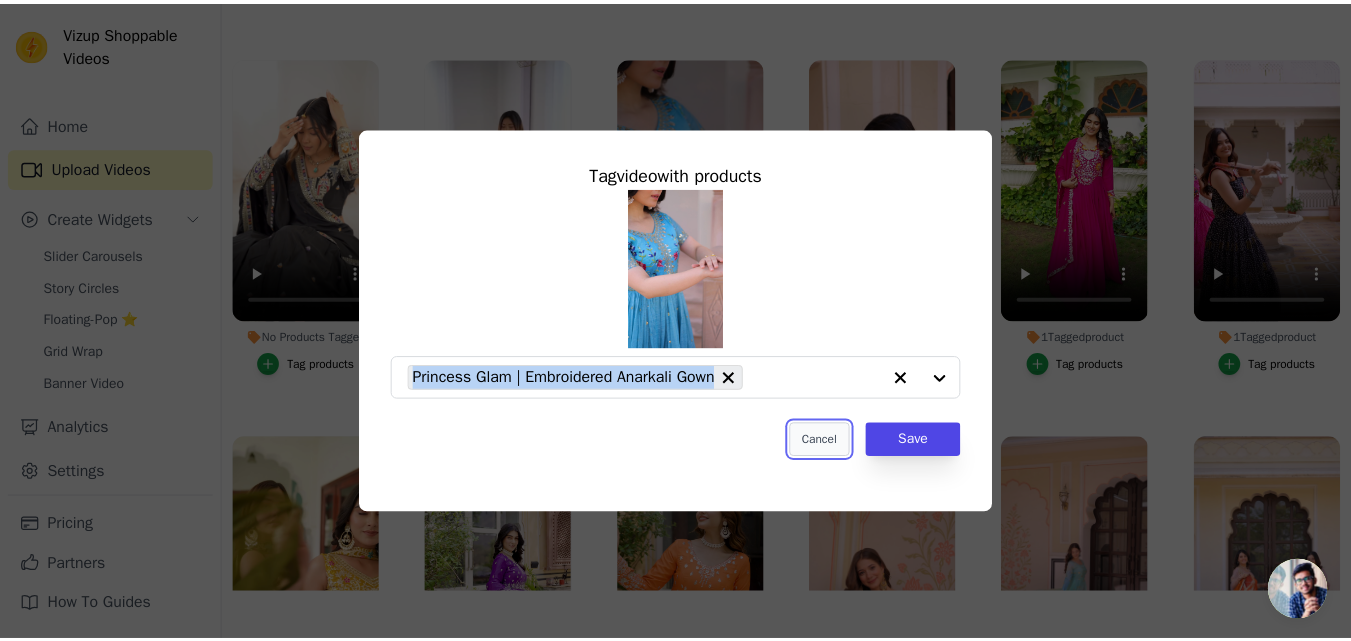 scroll, scrollTop: 204, scrollLeft: 0, axis: vertical 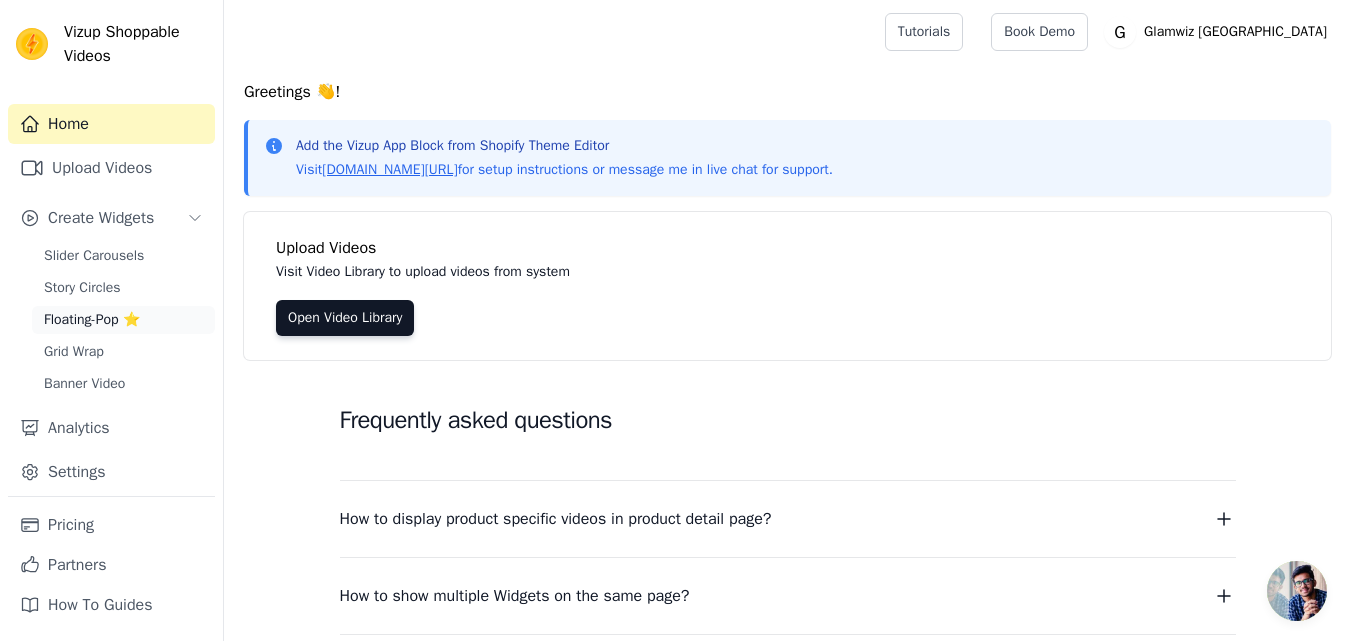 click on "Floating-Pop ⭐" at bounding box center [92, 320] 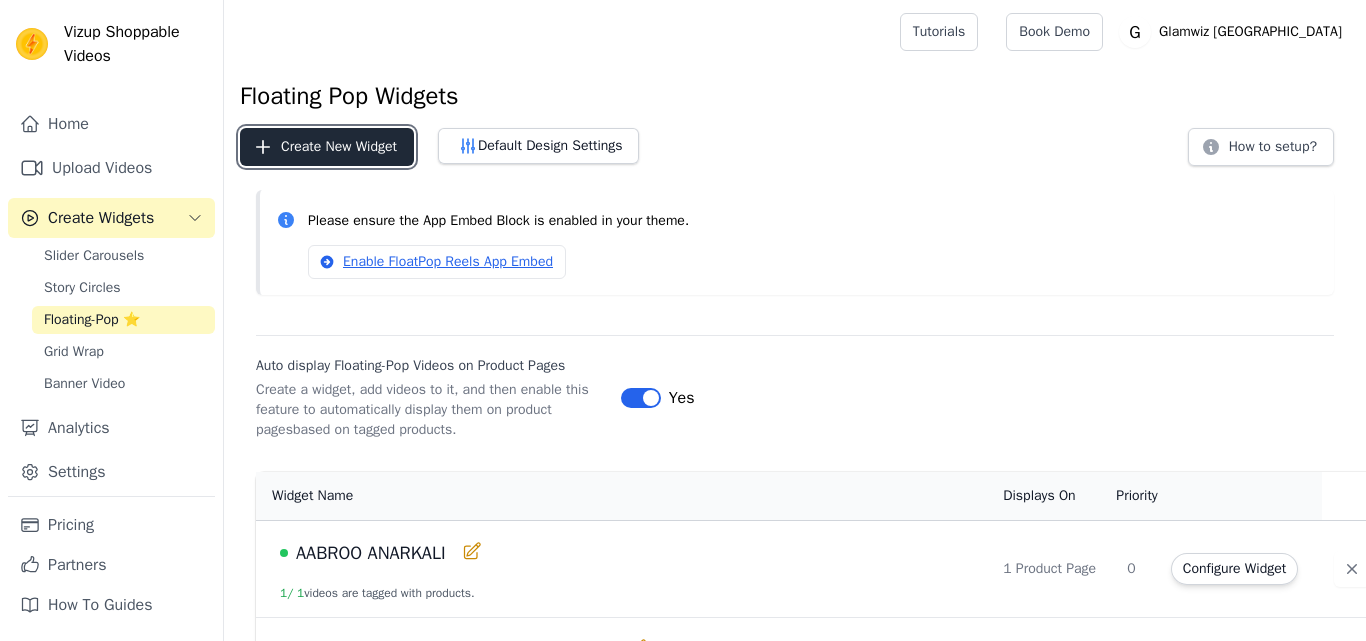 click on "Create New Widget" at bounding box center (327, 147) 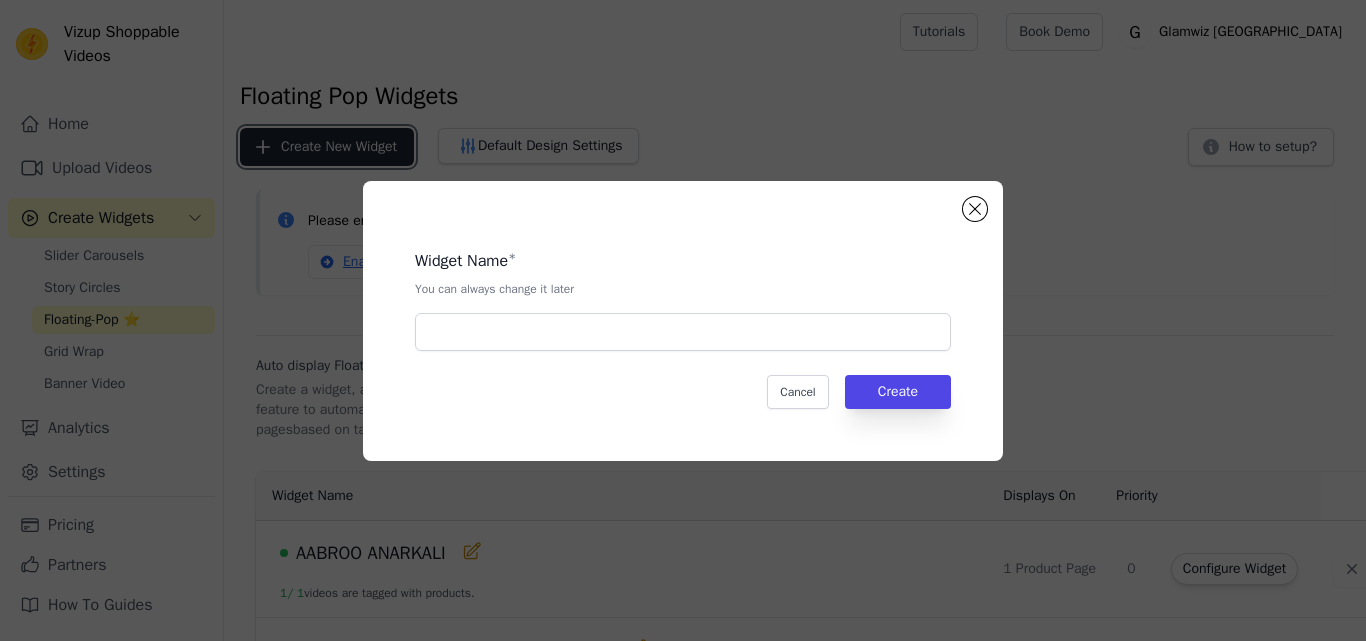 scroll, scrollTop: 0, scrollLeft: 0, axis: both 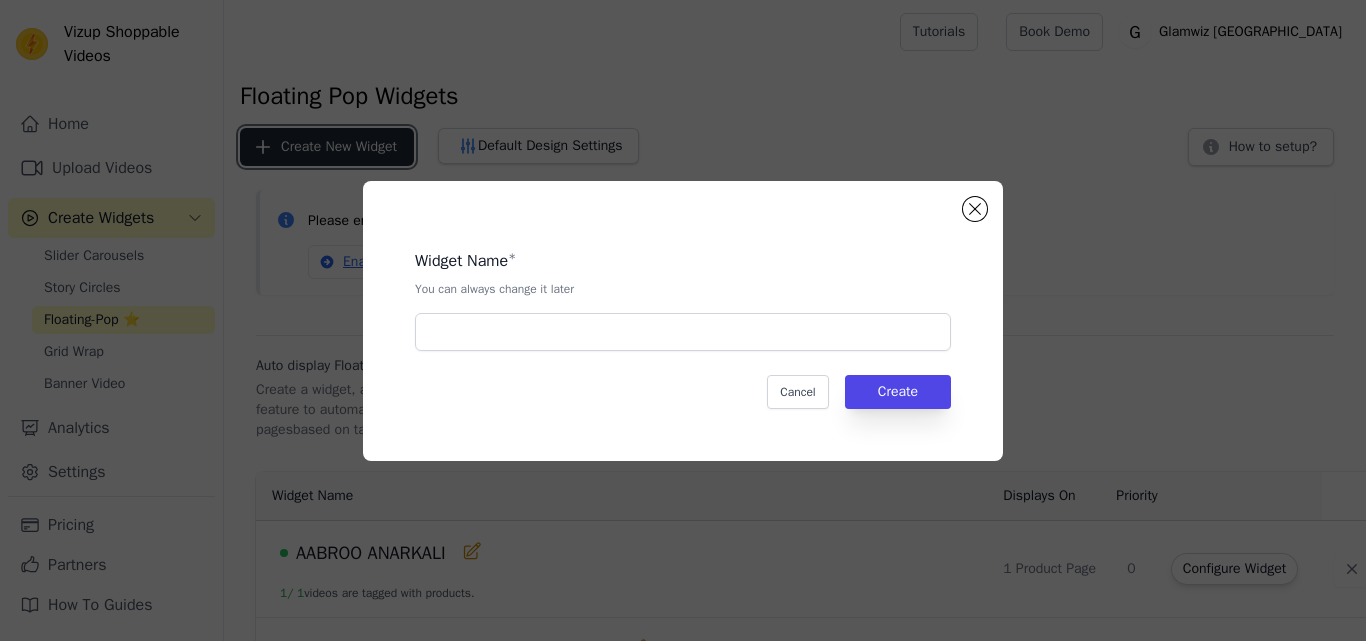 type 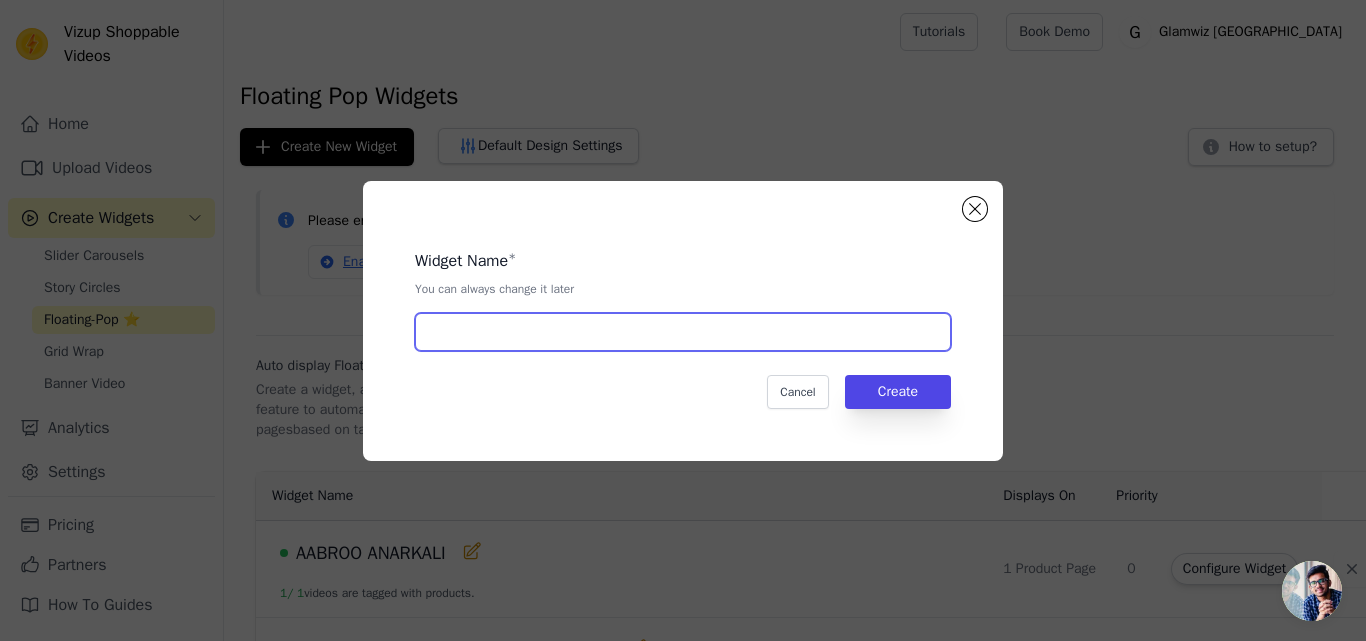 paste on "Ratriya | Ready to Wear Ombre Shaded Saree" 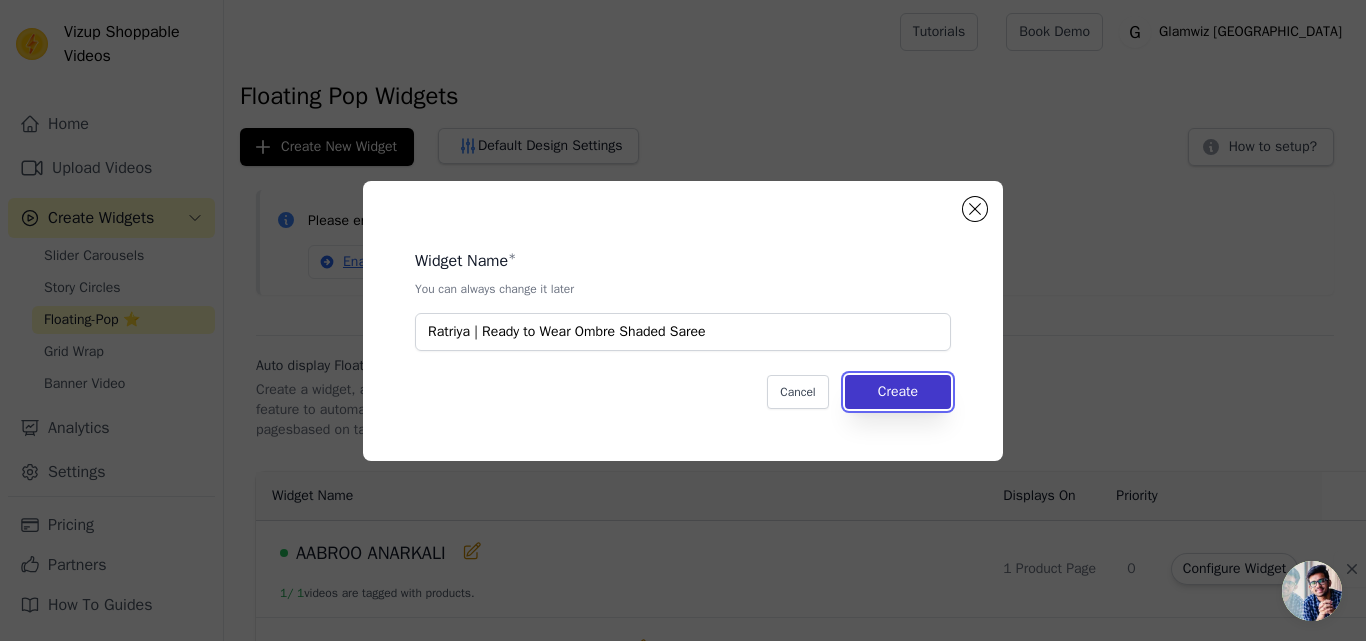 click on "Create" at bounding box center (898, 392) 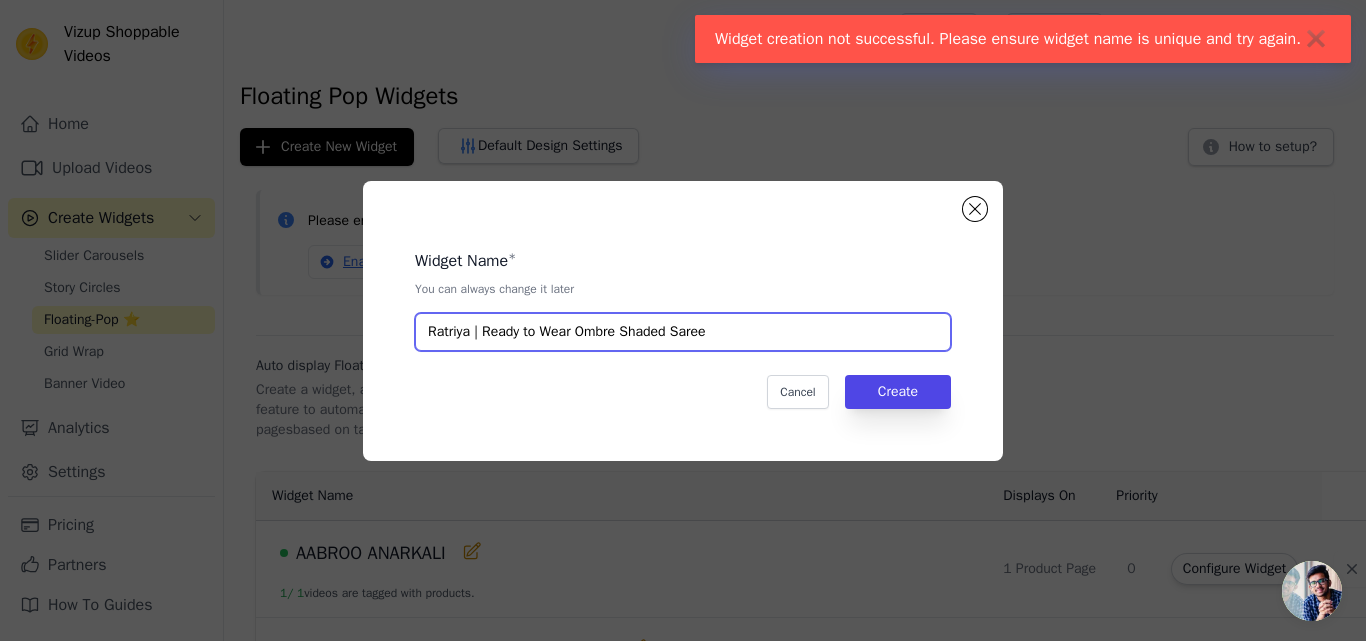 click on "Ratriya | Ready to Wear Ombre Shaded Saree" at bounding box center (683, 332) 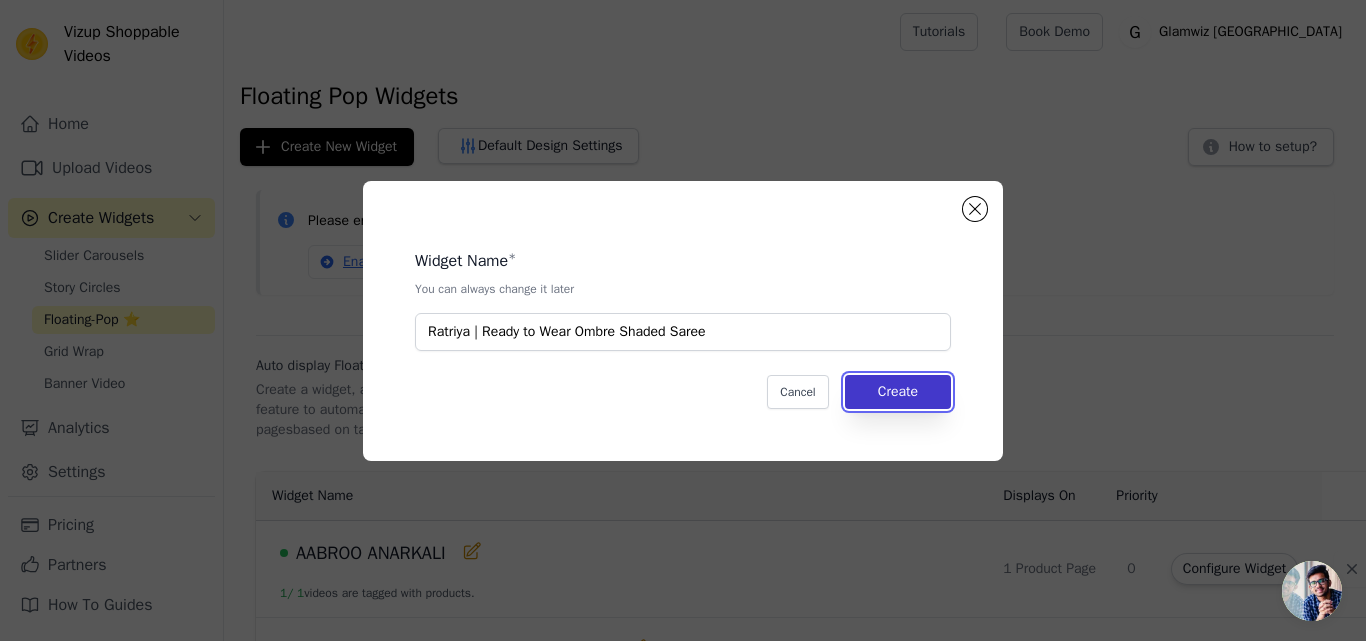 click on "Create" at bounding box center [898, 392] 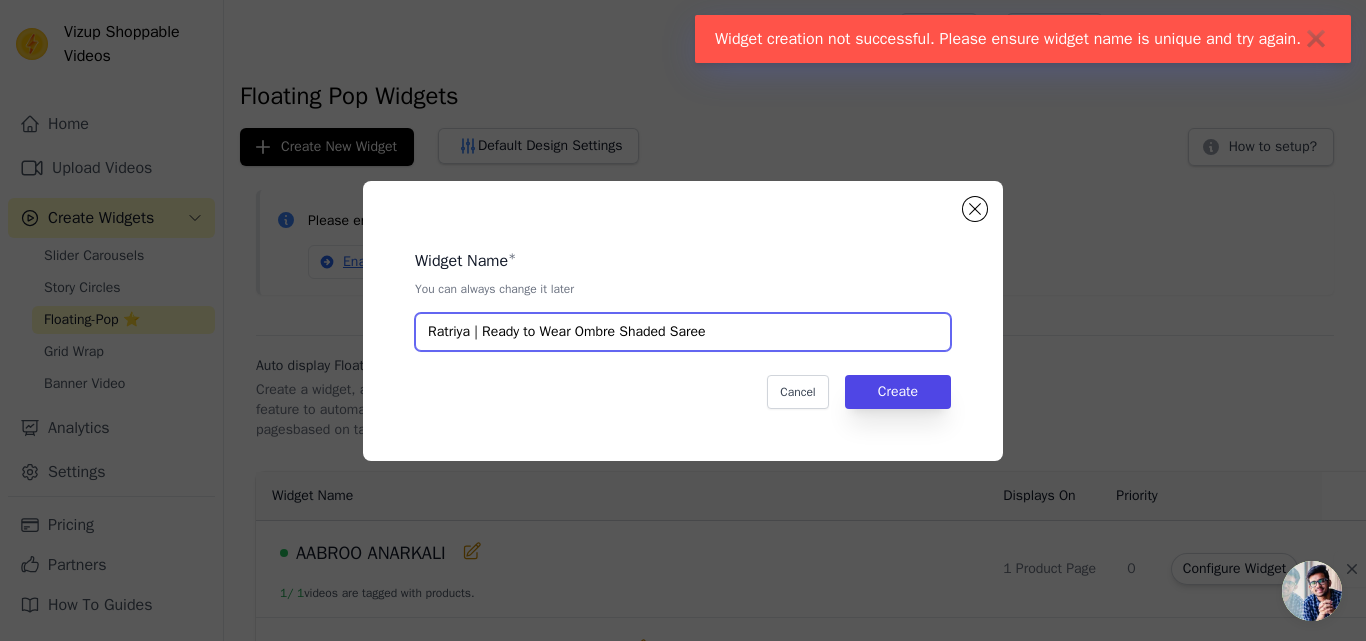 click on "Ratriya | Ready to Wear Ombre Shaded Saree" at bounding box center [683, 332] 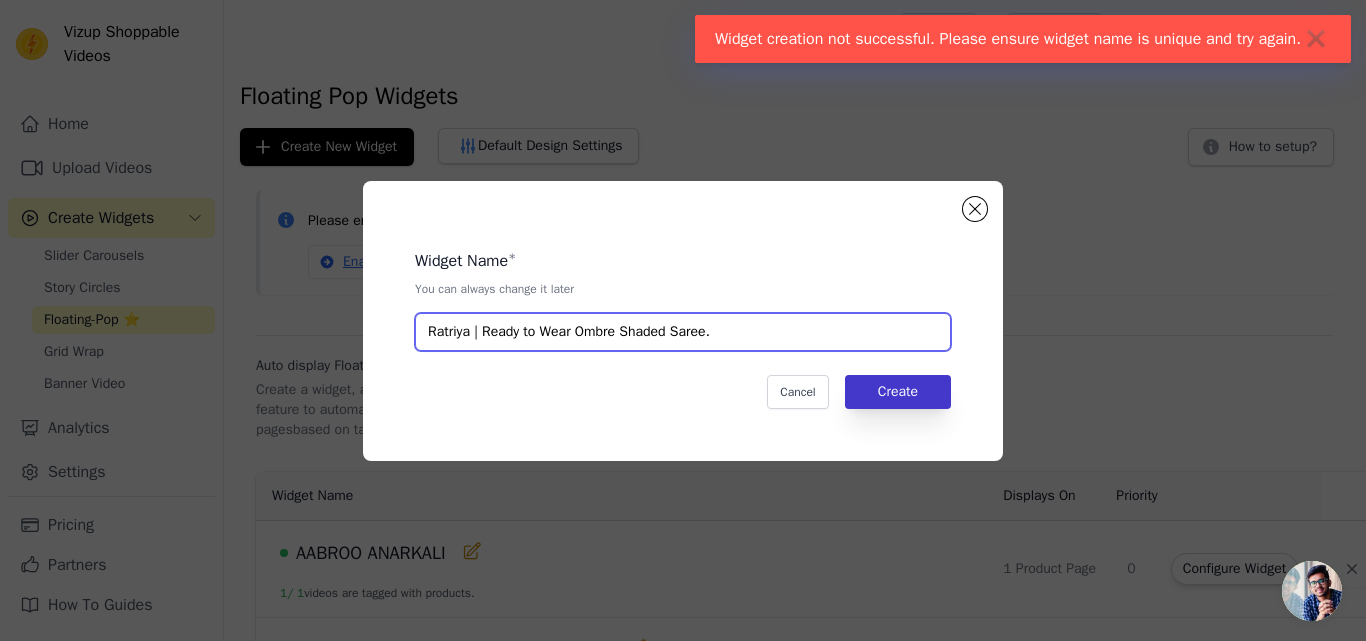type on "Ratriya | Ready to Wear Ombre Shaded Saree." 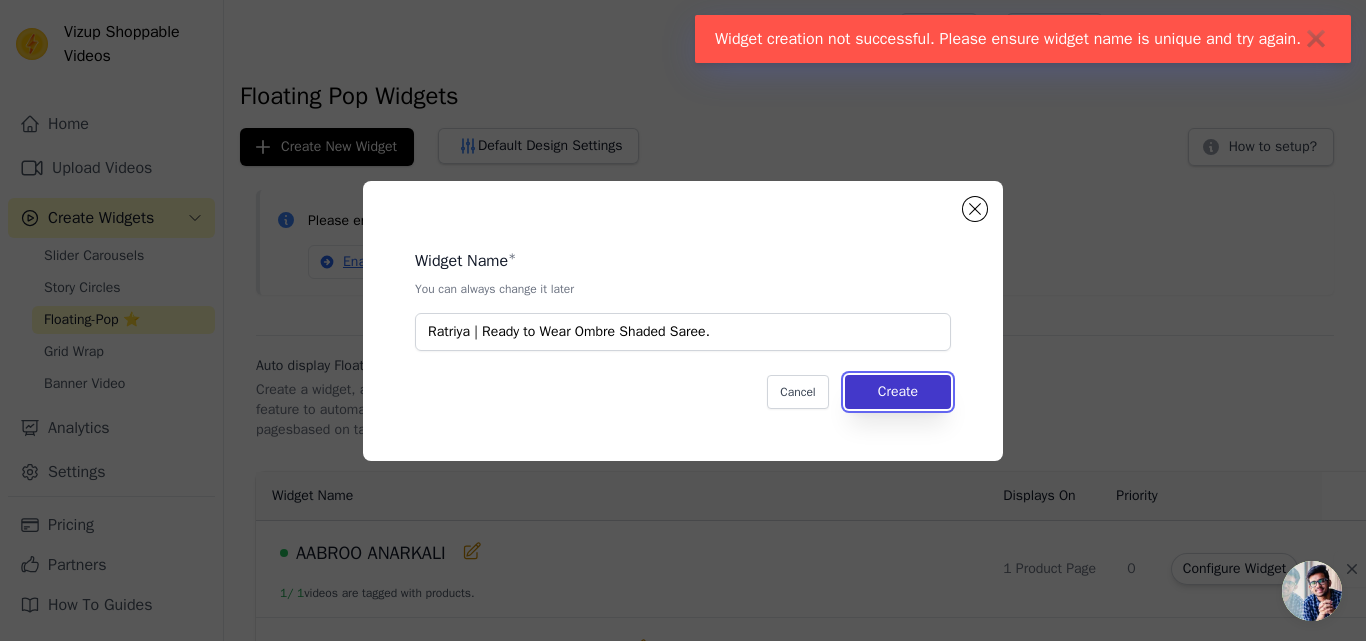click on "Create" at bounding box center (898, 392) 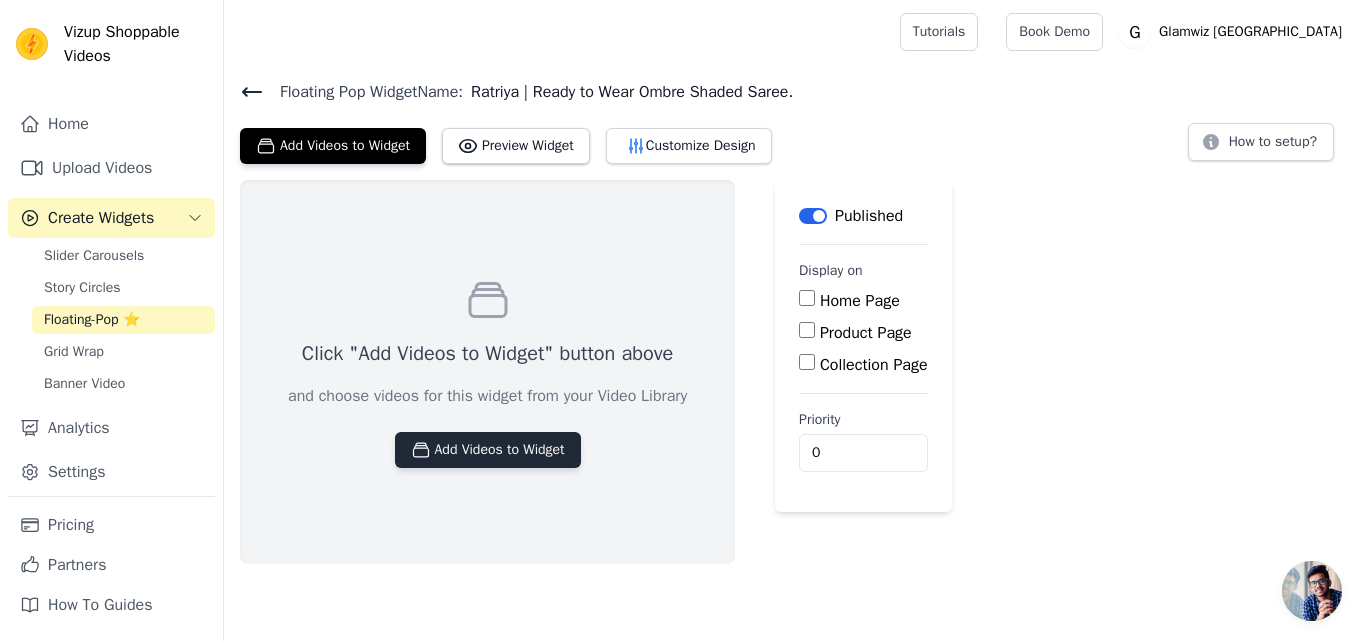 drag, startPoint x: 468, startPoint y: 403, endPoint x: 479, endPoint y: 440, distance: 38.600517 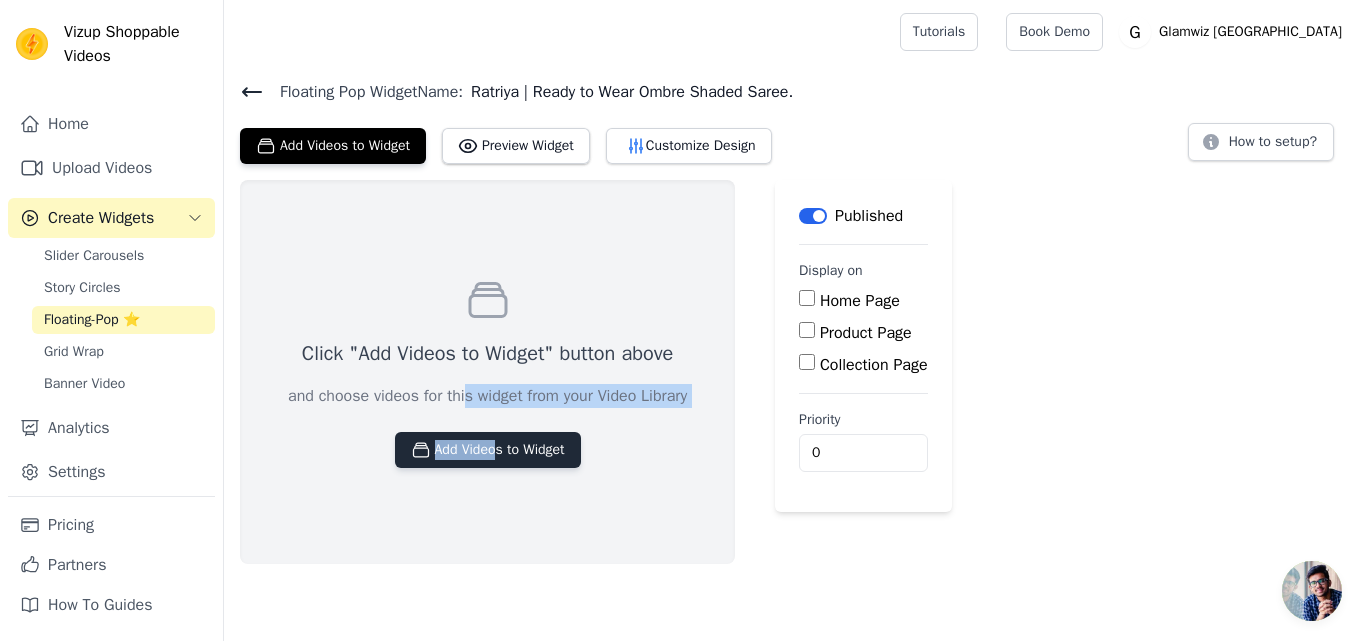 click on "Add Videos to Widget" at bounding box center [488, 450] 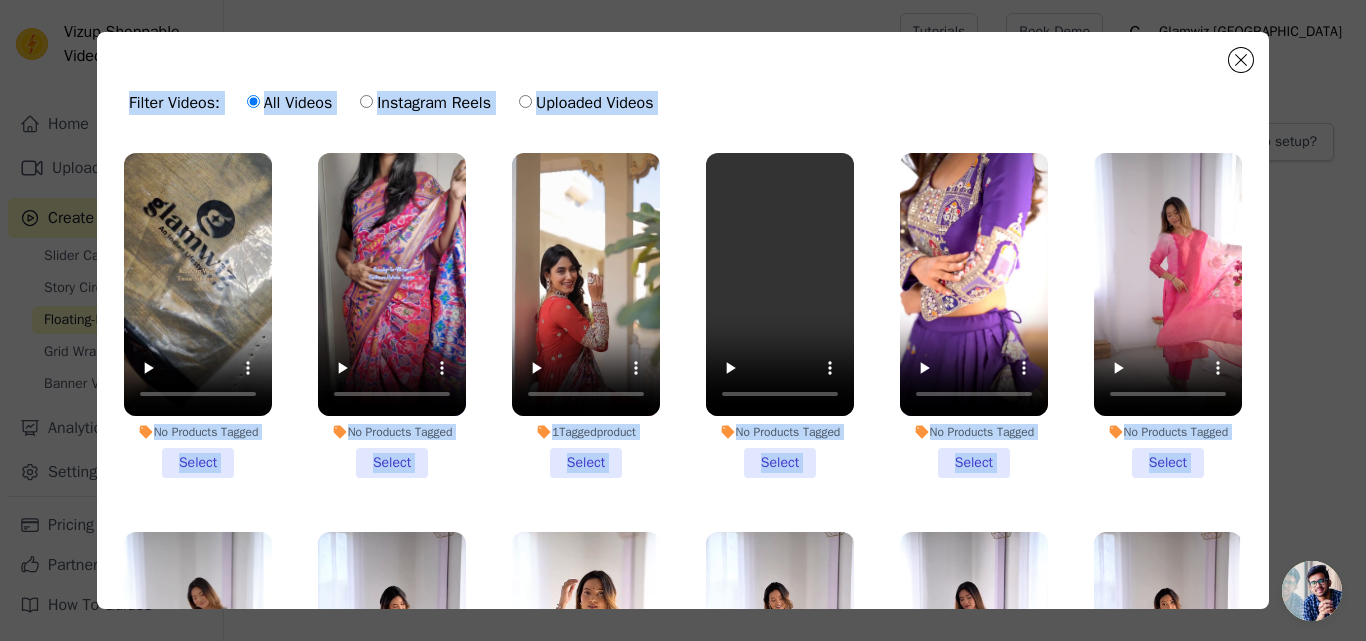 click on "No Products Tagged     Select
No Products Tagged     Select         1  Tagged  product     Select
No Products Tagged     Select
No Products Tagged     Select
No Products Tagged     Select
No Products Tagged     Select
No Products Tagged     Select
No Products Tagged     Select
No Products Tagged     Select
No Products Tagged     Select
No Products Tagged     Select
No Products Tagged     Select
No Products Tagged     Select
No Products Tagged     Select
No Products Tagged     Select
No Products Tagged     Select
No Products Tagged     Select
No Products Tagged     Select           Select" at bounding box center (683, 430) 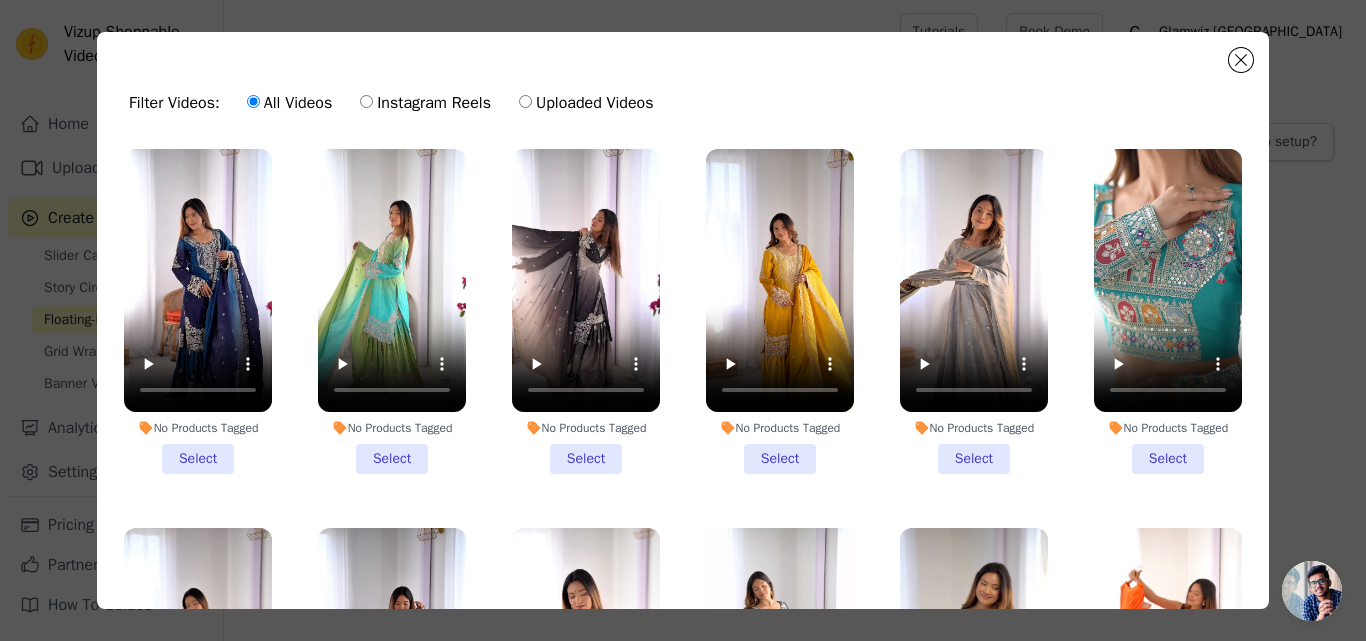 scroll, scrollTop: 7899, scrollLeft: 0, axis: vertical 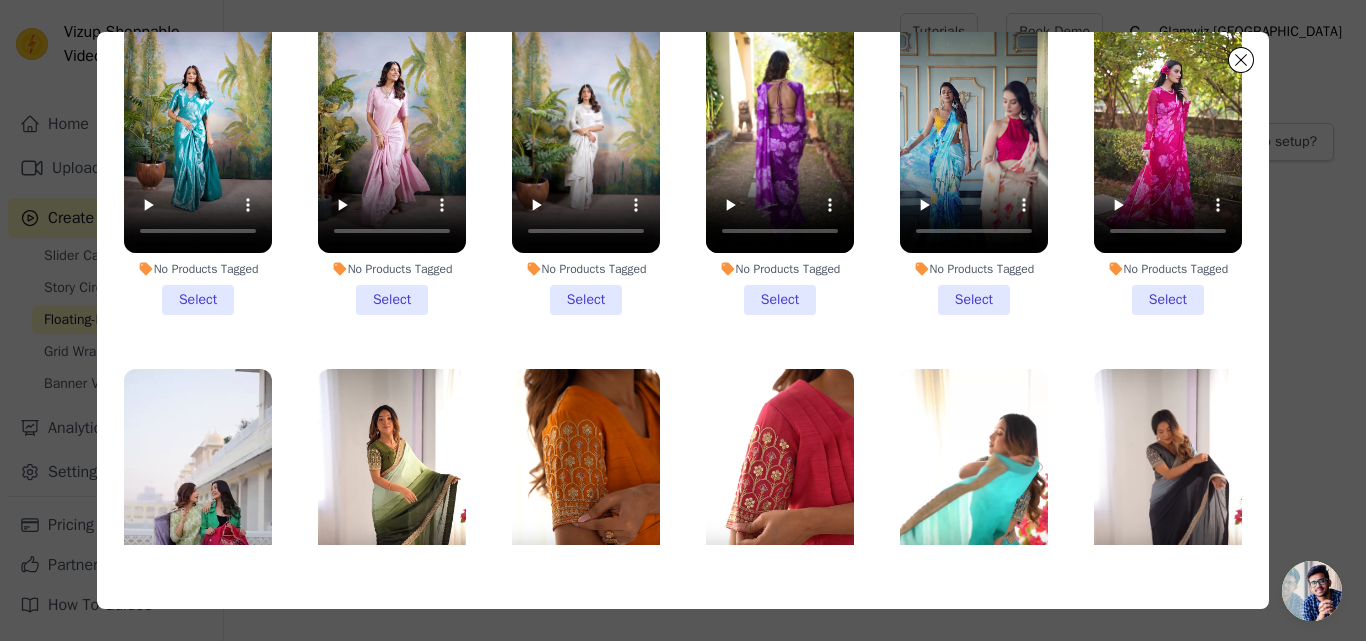 click on "1  Tagged  product     Select" at bounding box center (1168, 531) 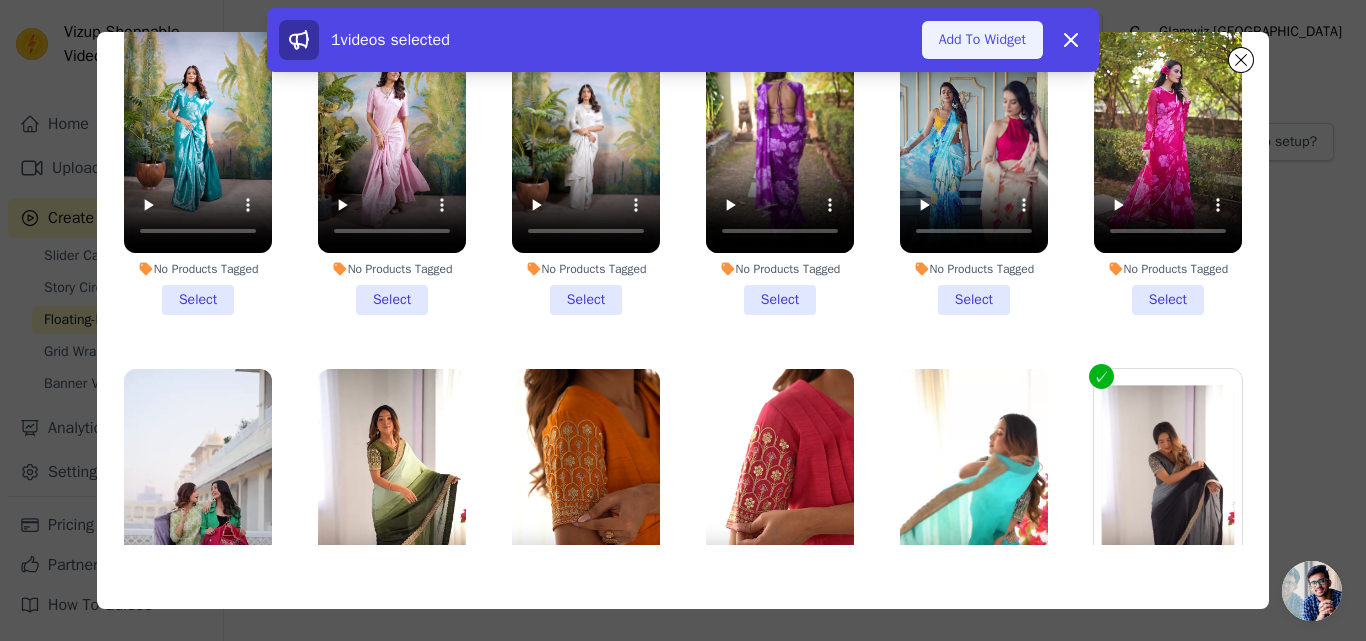 click on "Add To Widget" at bounding box center (982, 40) 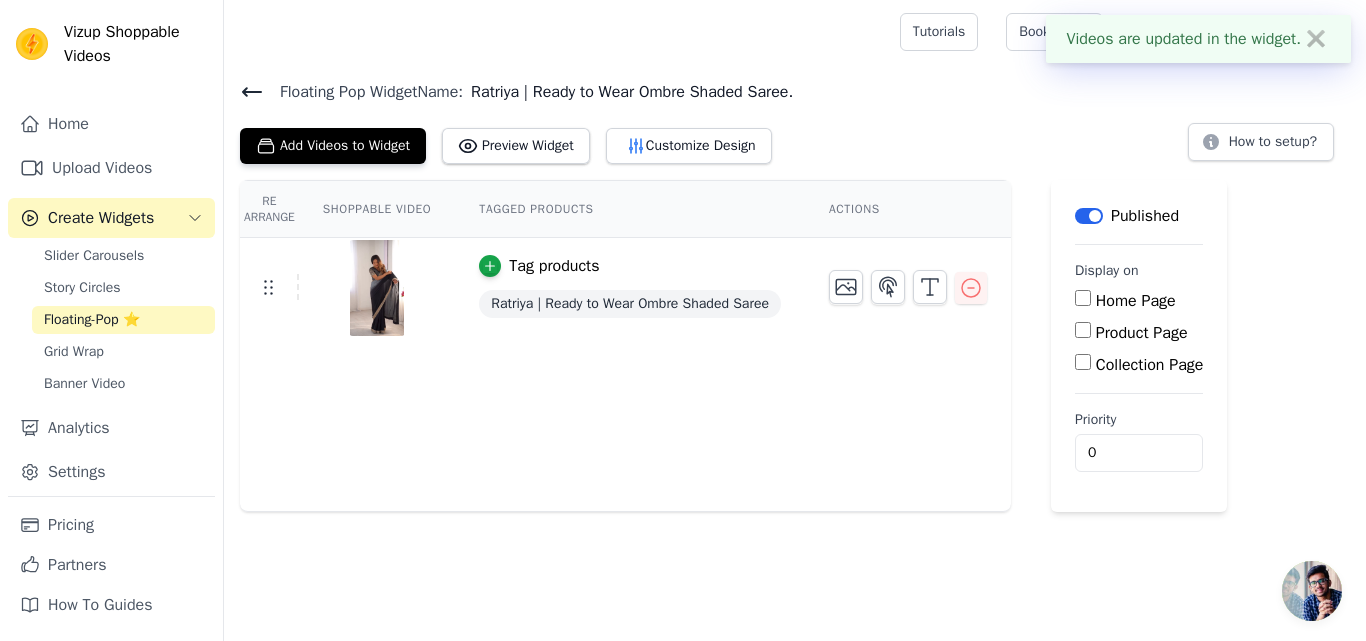 click on "Product Page" at bounding box center (1083, 330) 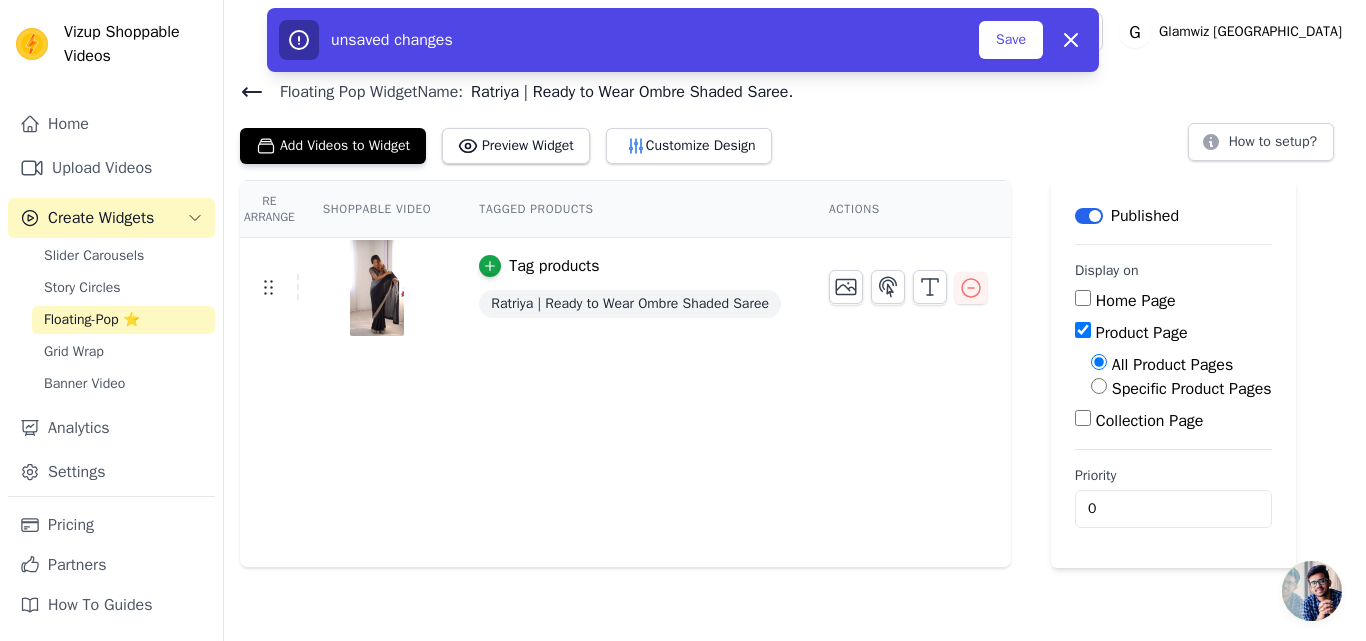 click on "Specific Product Pages" at bounding box center (1099, 386) 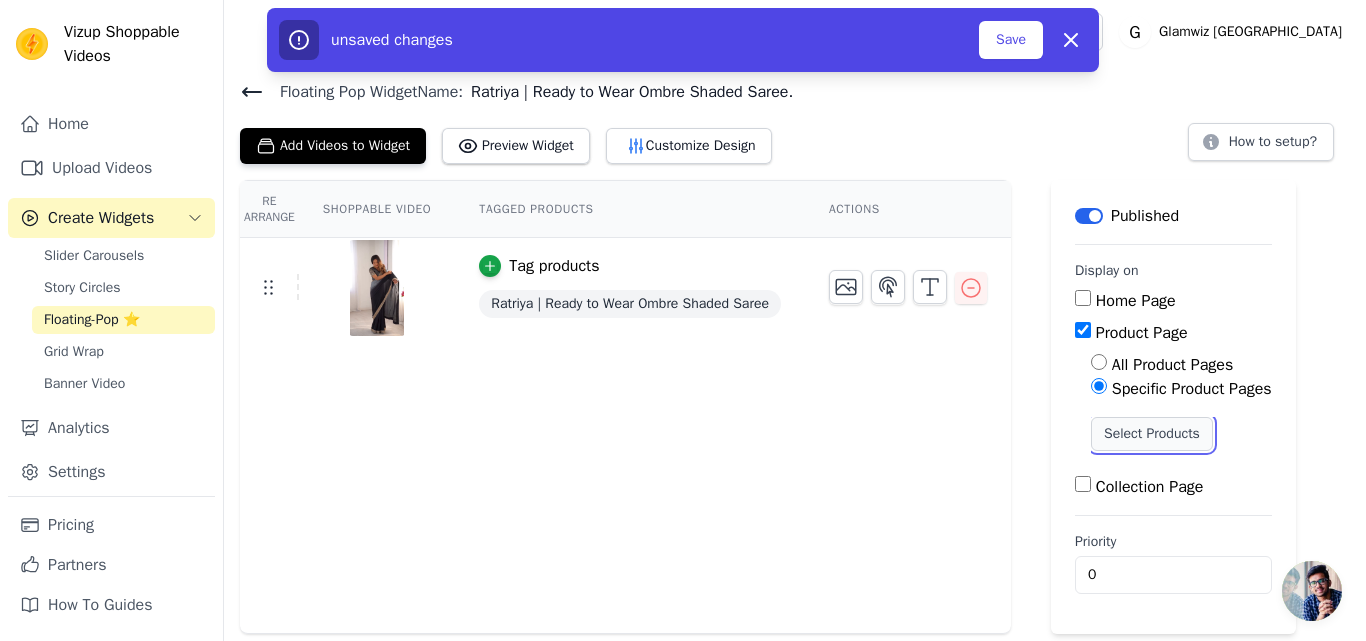 click on "Select Products" at bounding box center (1152, 434) 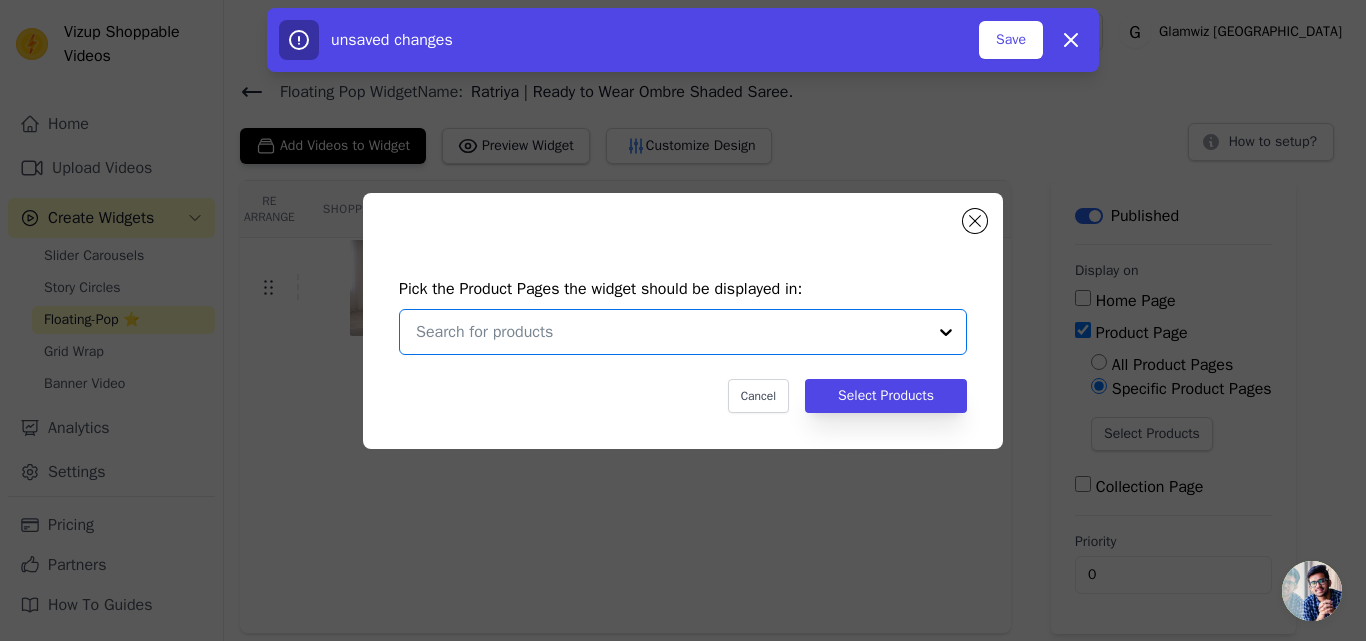 click at bounding box center (671, 332) 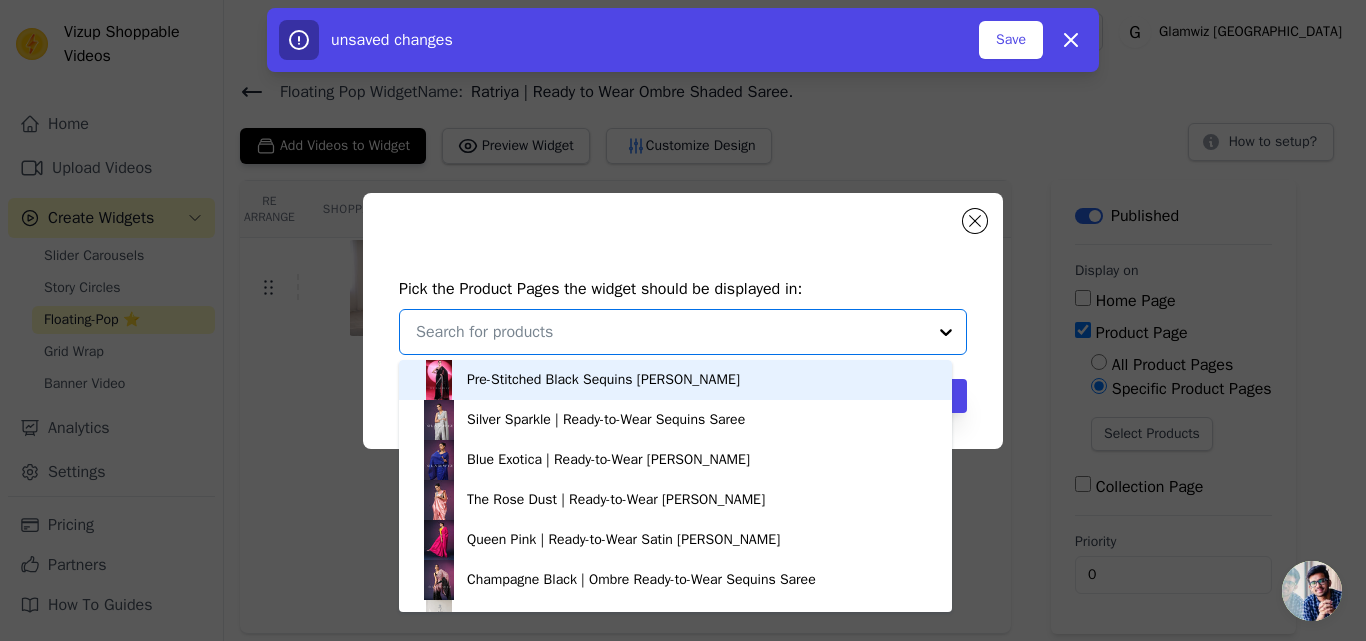 paste on "Ratriya | Ready to Wear Ombre Shaded Saree" 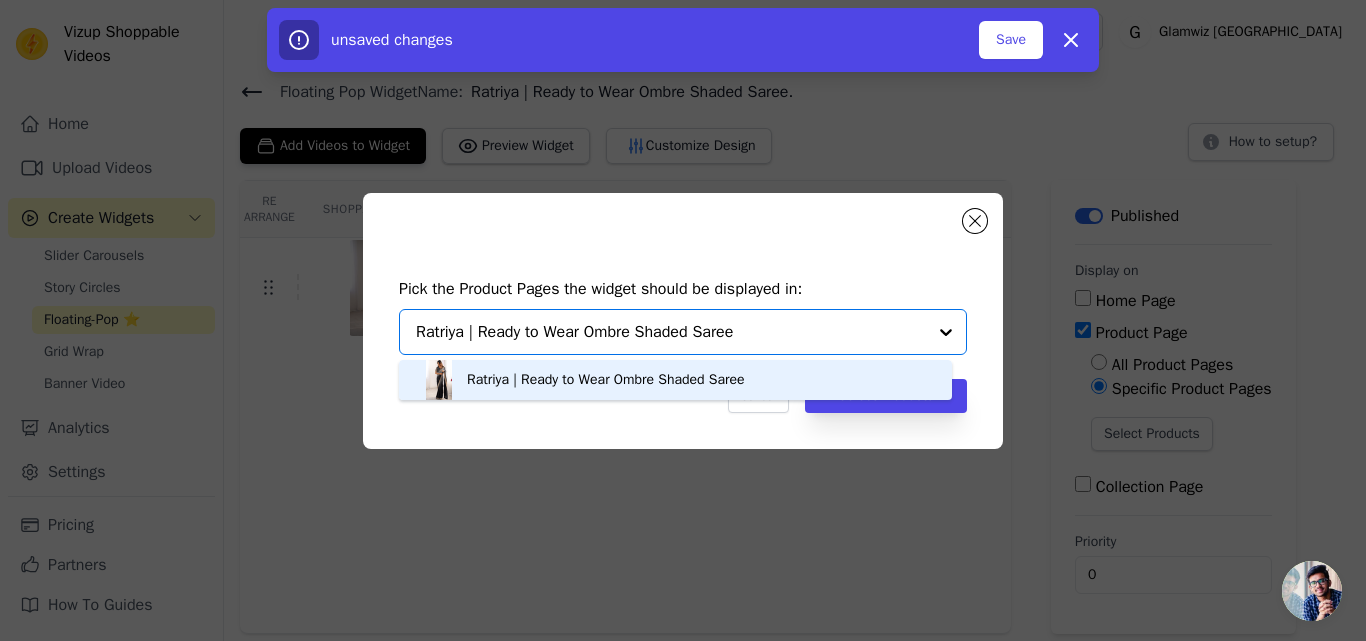 click on "Ratriya | Ready to Wear Ombre Shaded Saree" at bounding box center [606, 380] 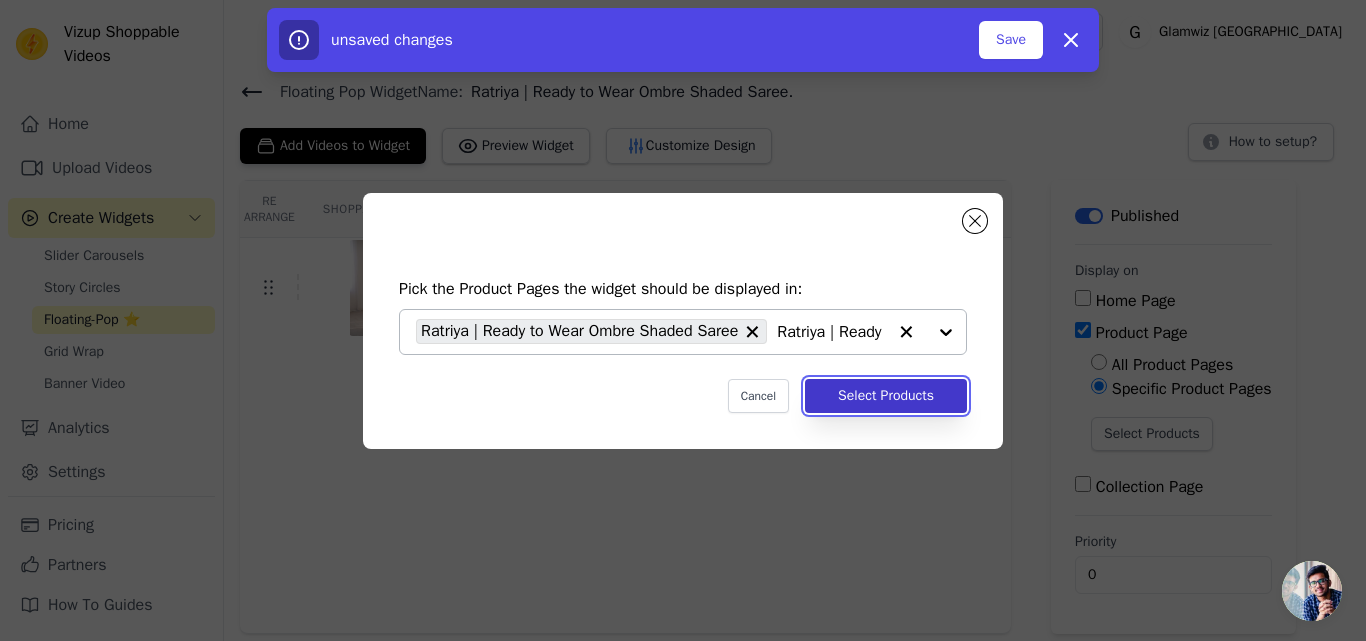click on "Select Products" at bounding box center (886, 396) 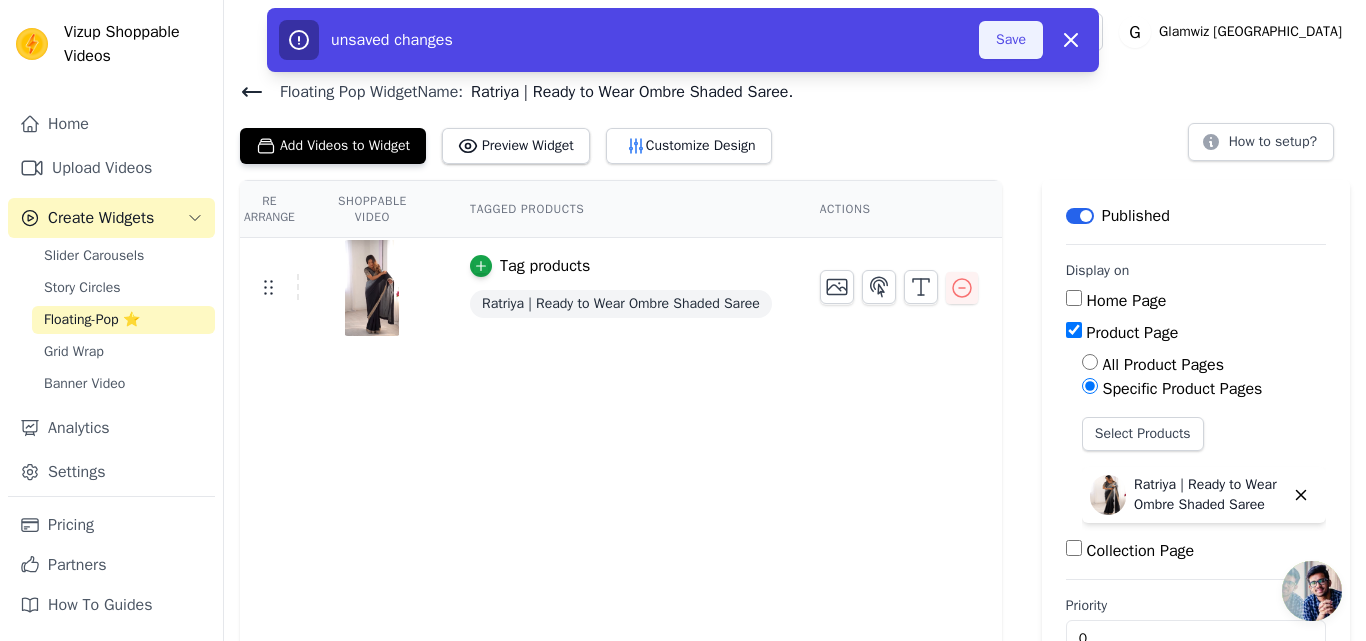click on "Save" at bounding box center [1011, 40] 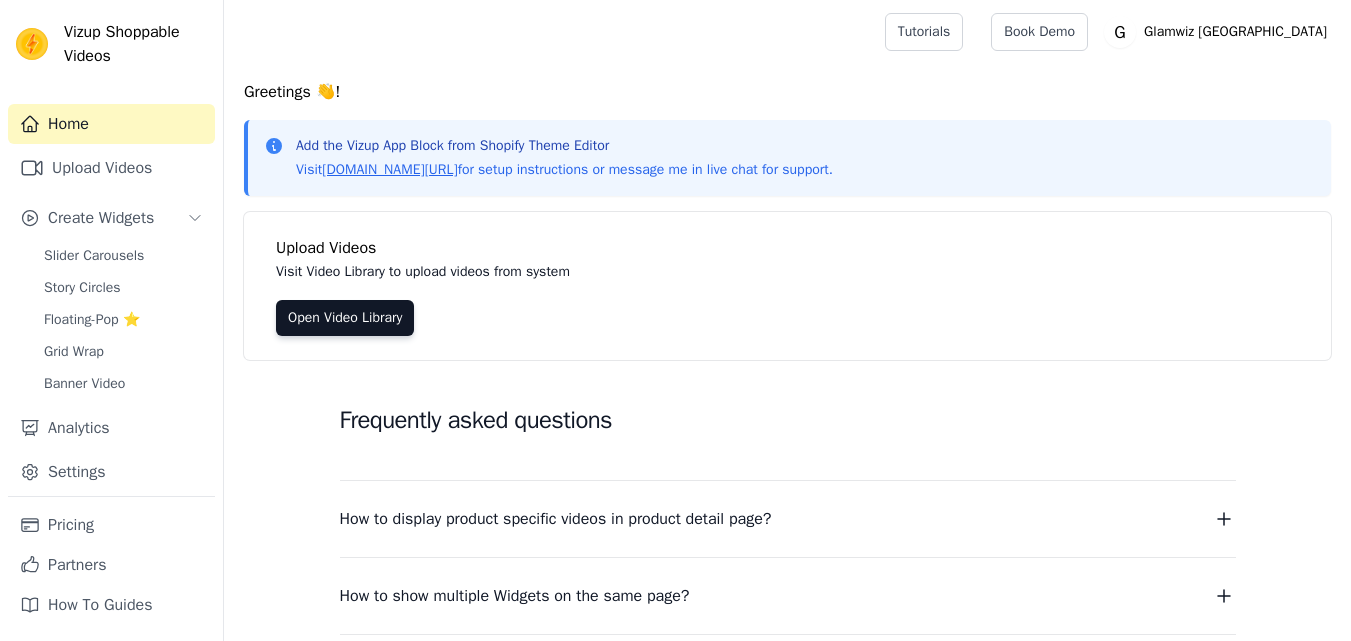 scroll, scrollTop: 0, scrollLeft: 0, axis: both 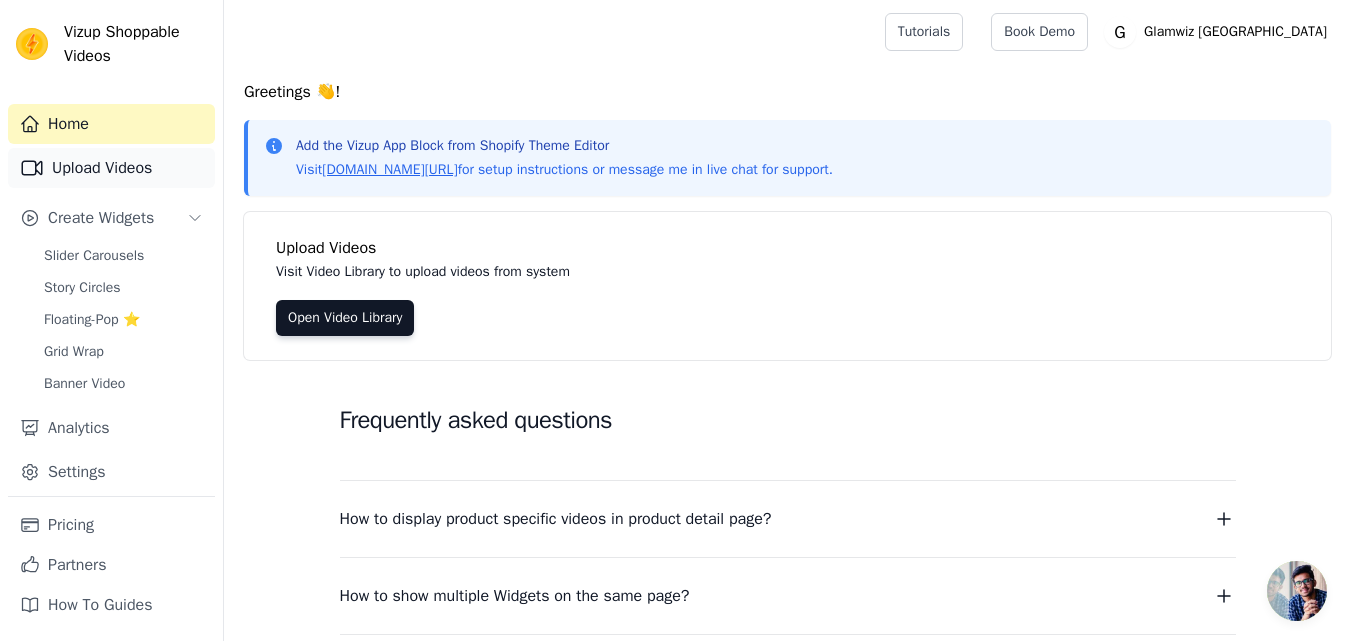 click on "Upload Videos" at bounding box center (111, 168) 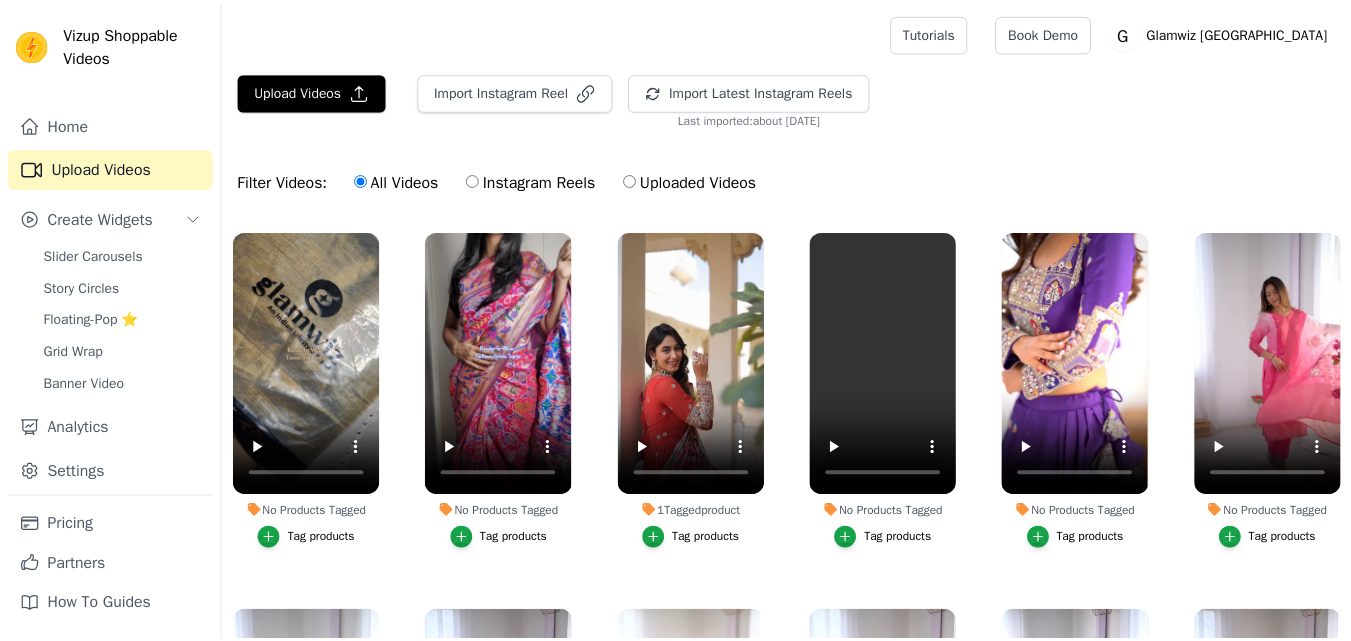 scroll, scrollTop: 204, scrollLeft: 0, axis: vertical 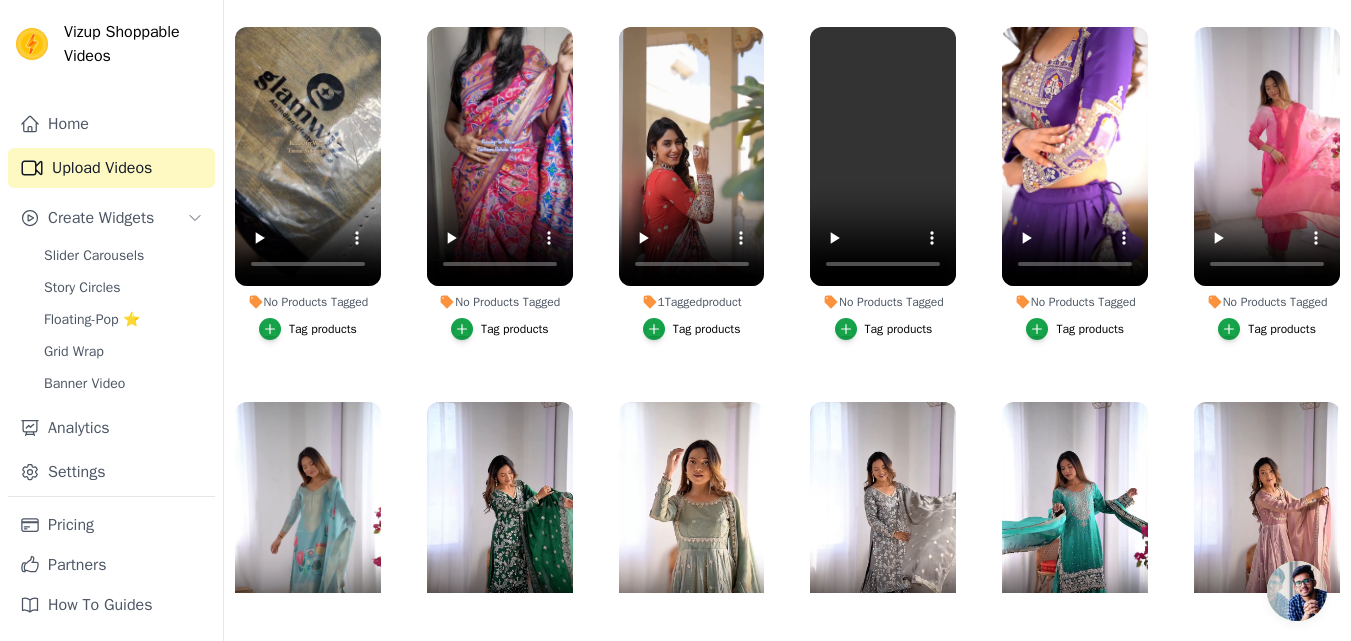 click on "Tag products" at bounding box center [707, 329] 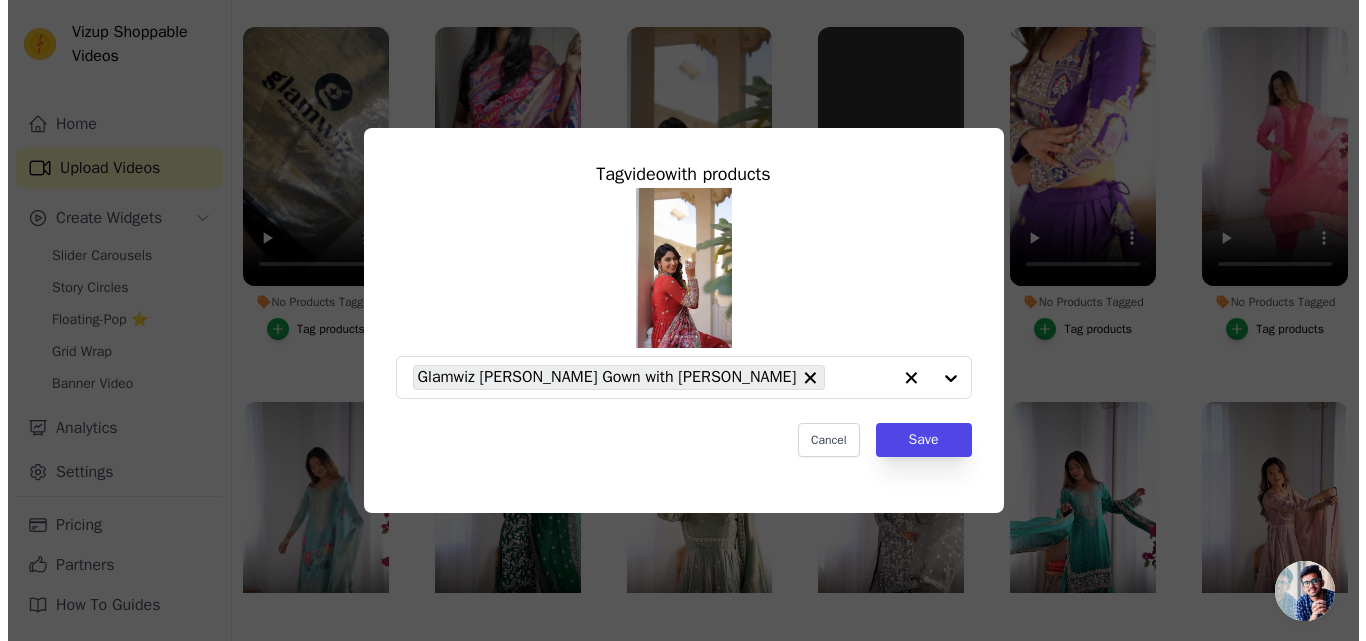 scroll, scrollTop: 0, scrollLeft: 0, axis: both 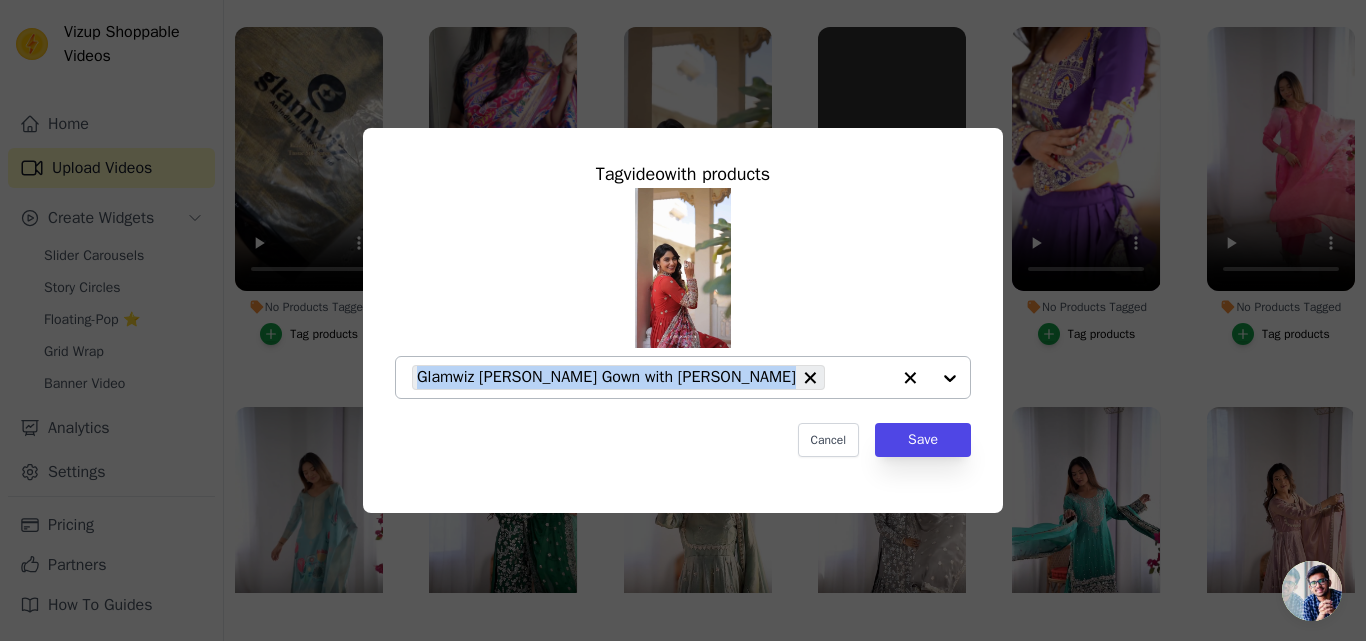 copy on "Glamwiz [PERSON_NAME] Gown with [PERSON_NAME]" 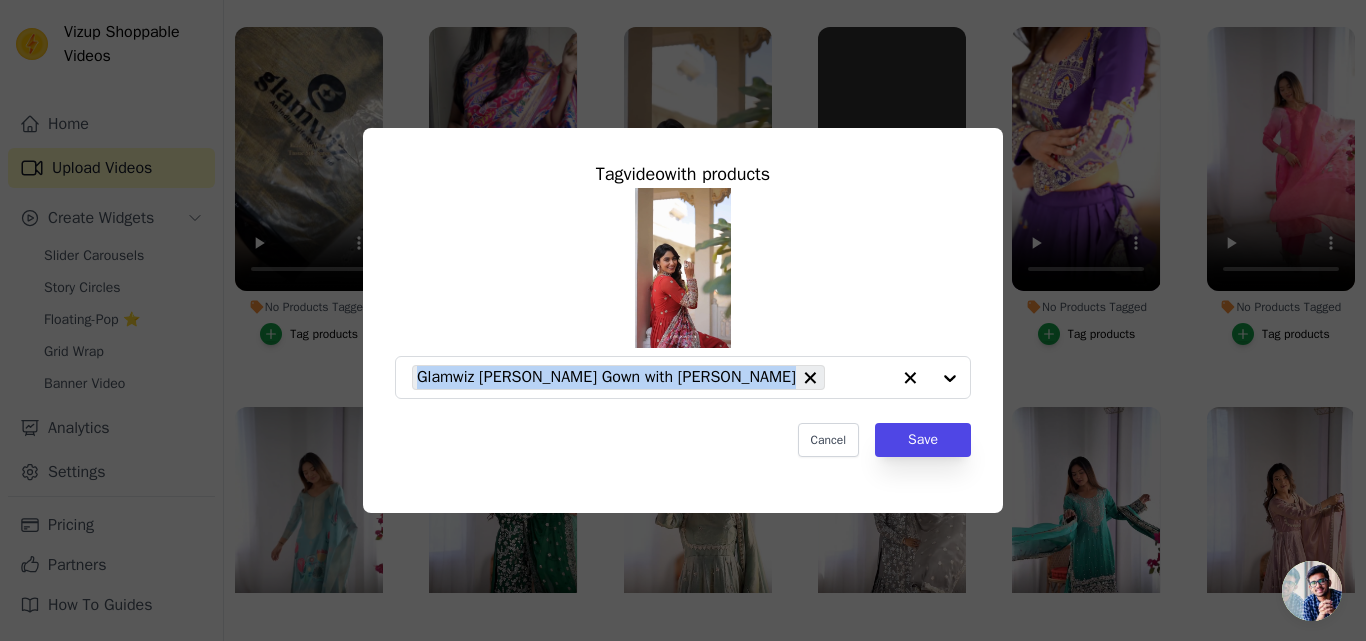 drag, startPoint x: 801, startPoint y: 378, endPoint x: 807, endPoint y: 20, distance: 358.05026 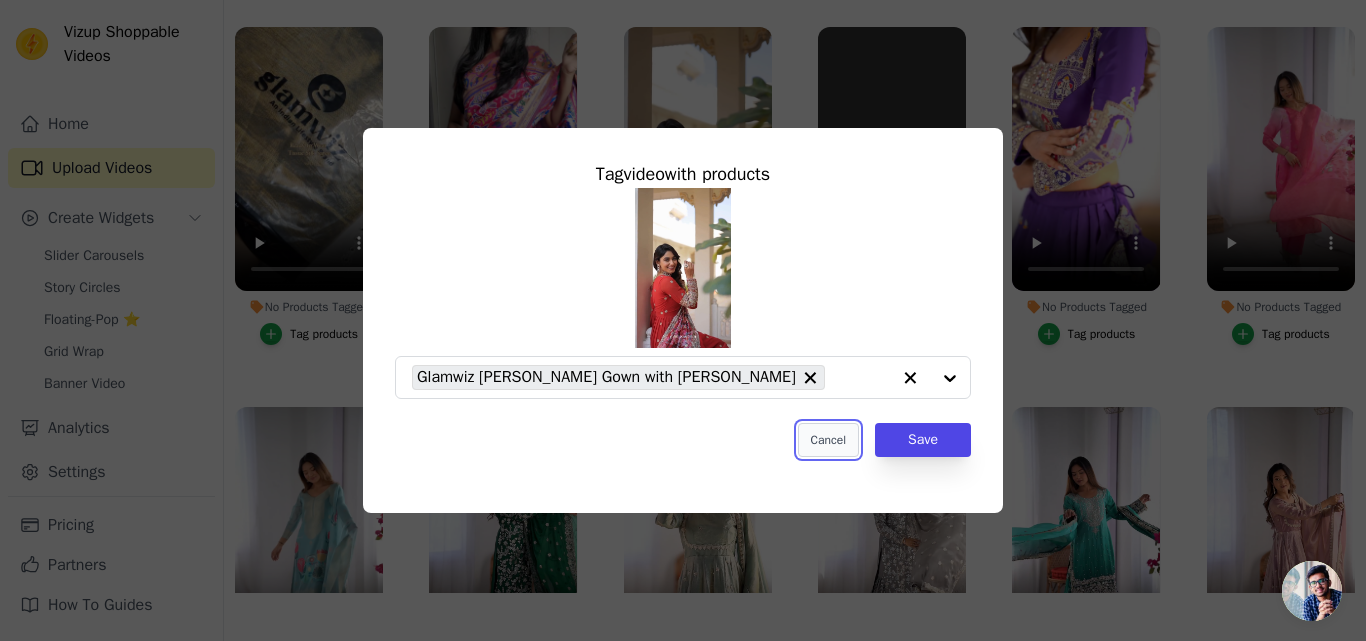 click on "Cancel" at bounding box center [828, 440] 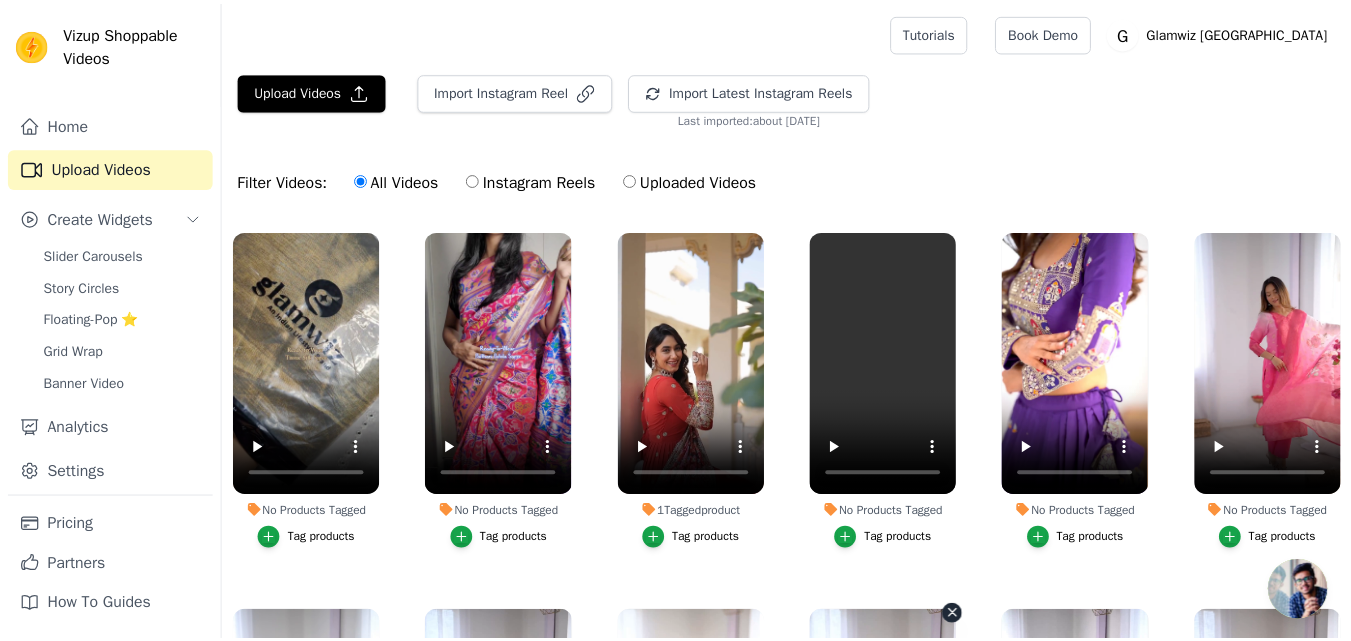 scroll, scrollTop: 204, scrollLeft: 0, axis: vertical 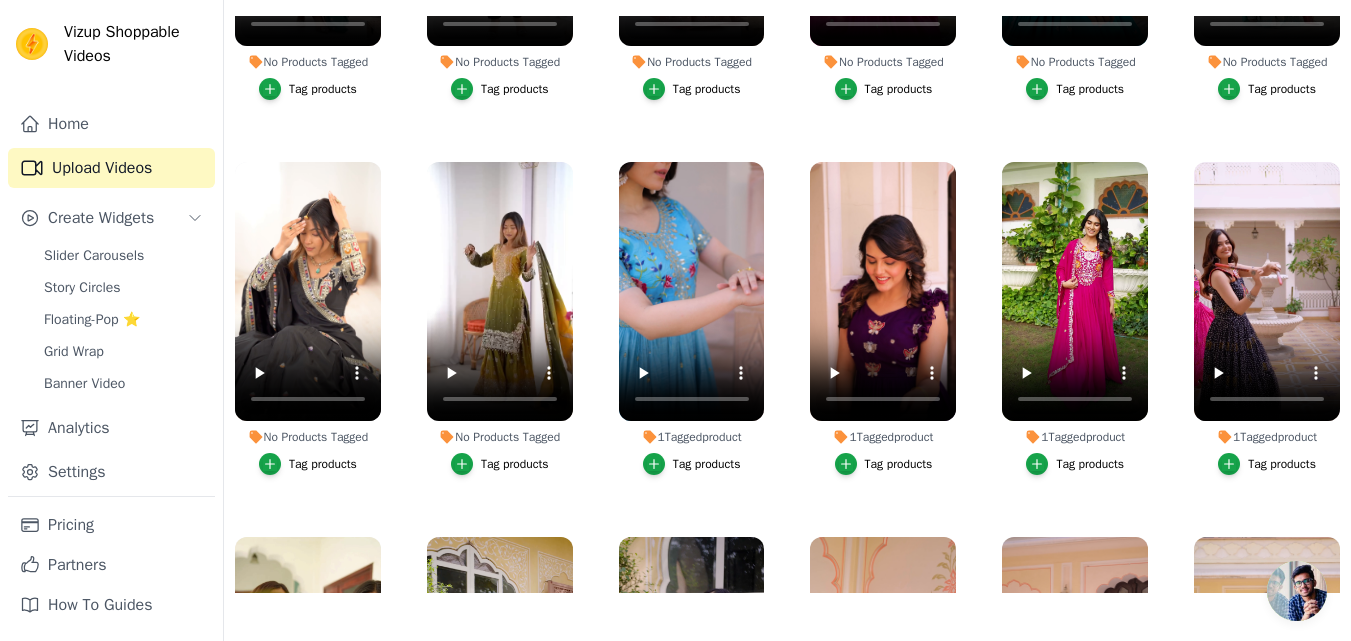 click on "Tag products" at bounding box center (899, 464) 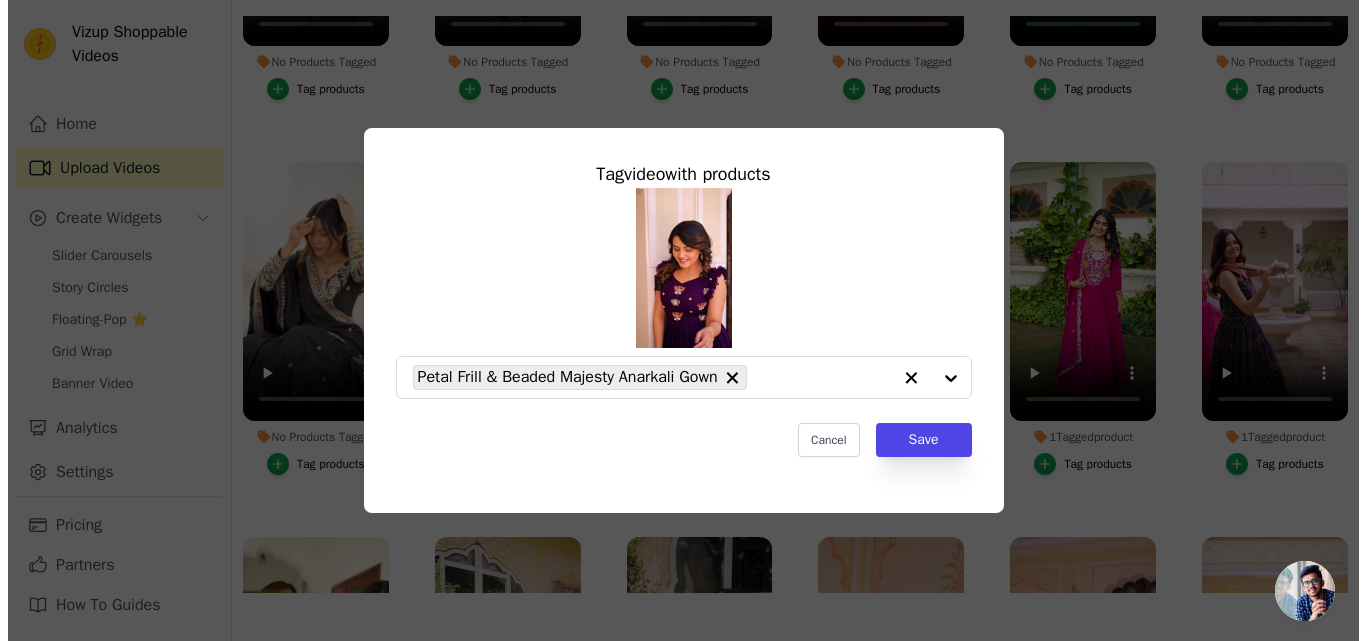scroll, scrollTop: 0, scrollLeft: 0, axis: both 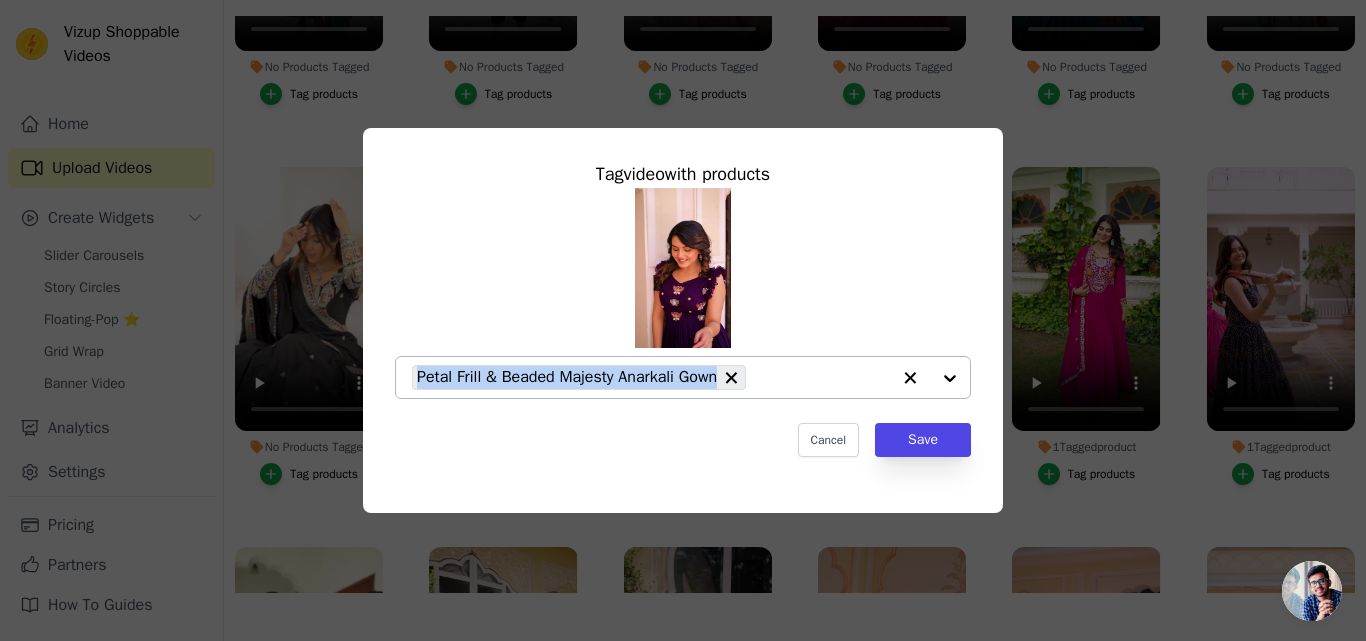 copy on "Petal Frill & Beaded Majesty Anarkali Gown" 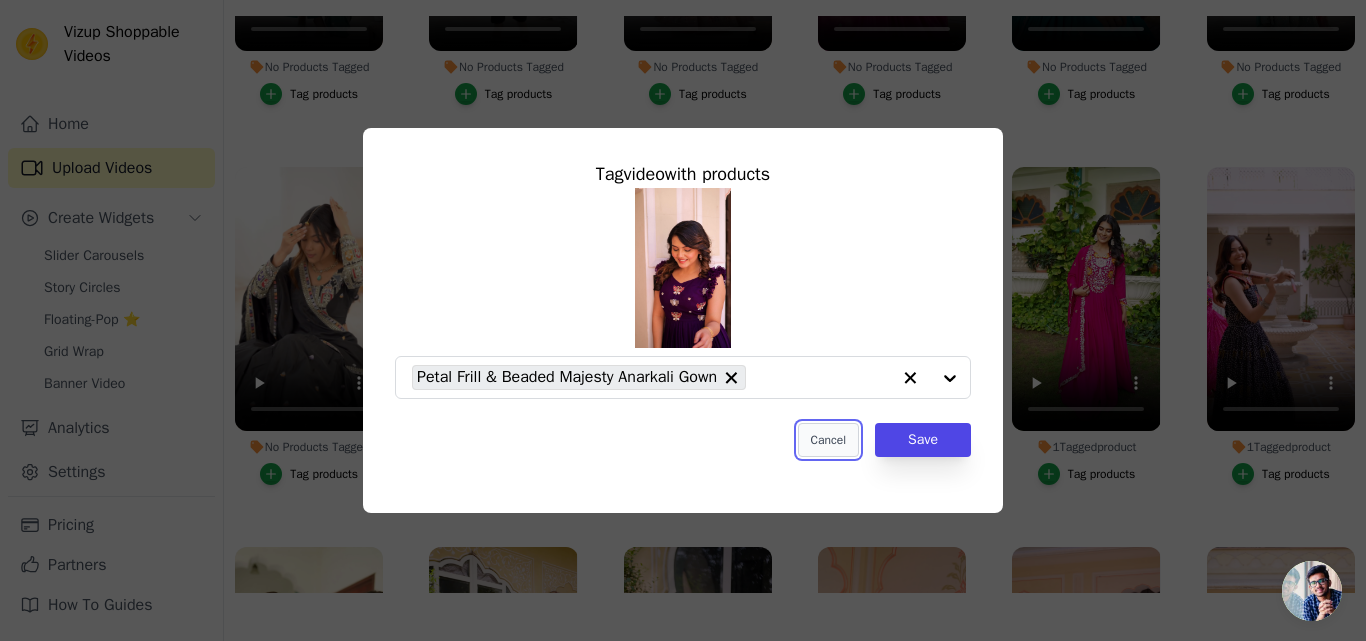 click on "Cancel" at bounding box center (828, 440) 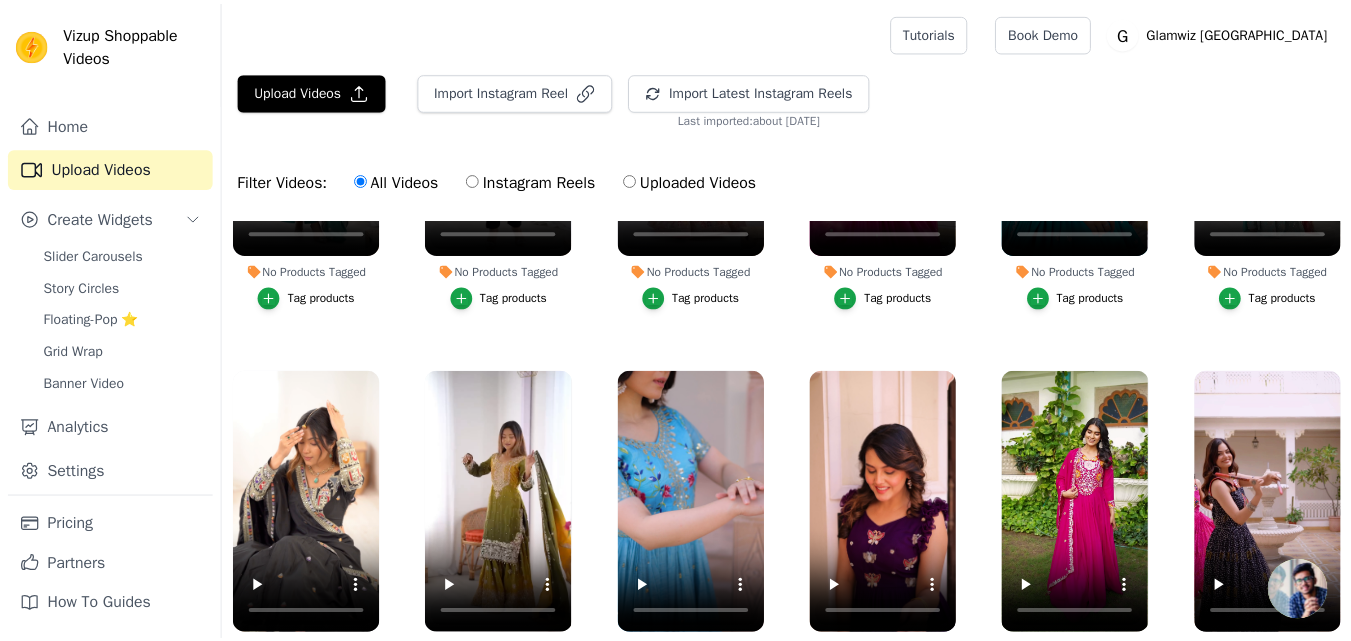 scroll, scrollTop: 204, scrollLeft: 0, axis: vertical 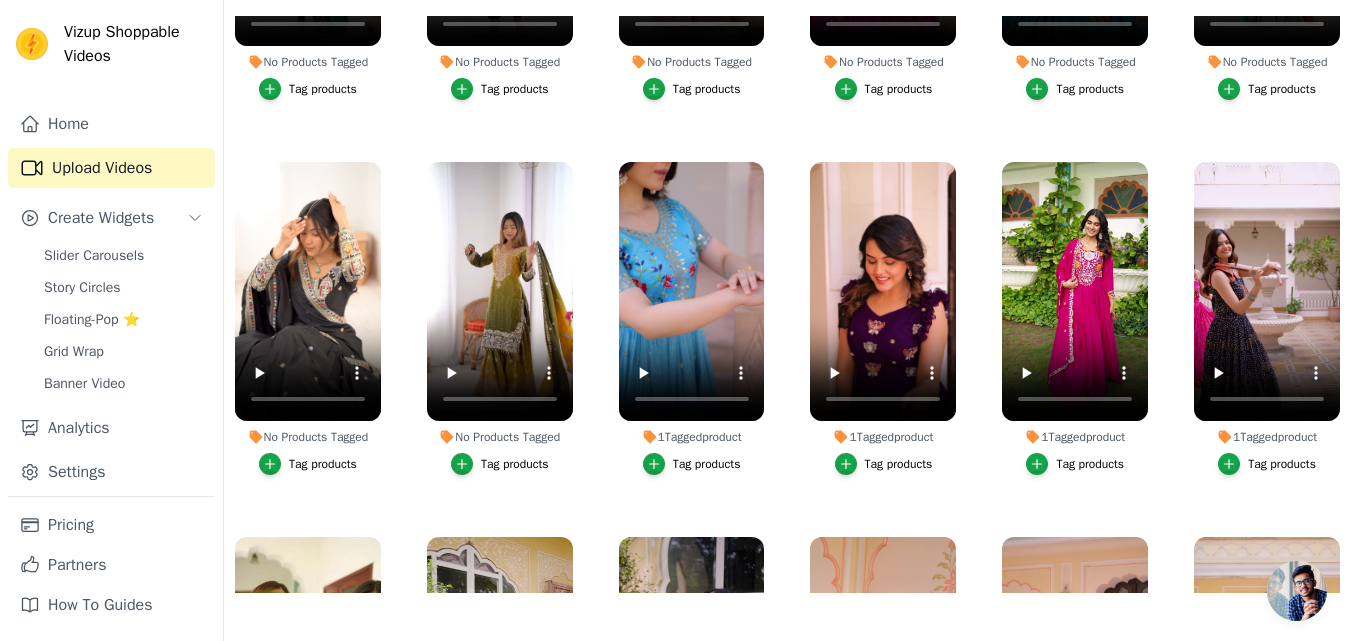 click on "Tag products" at bounding box center [1090, 464] 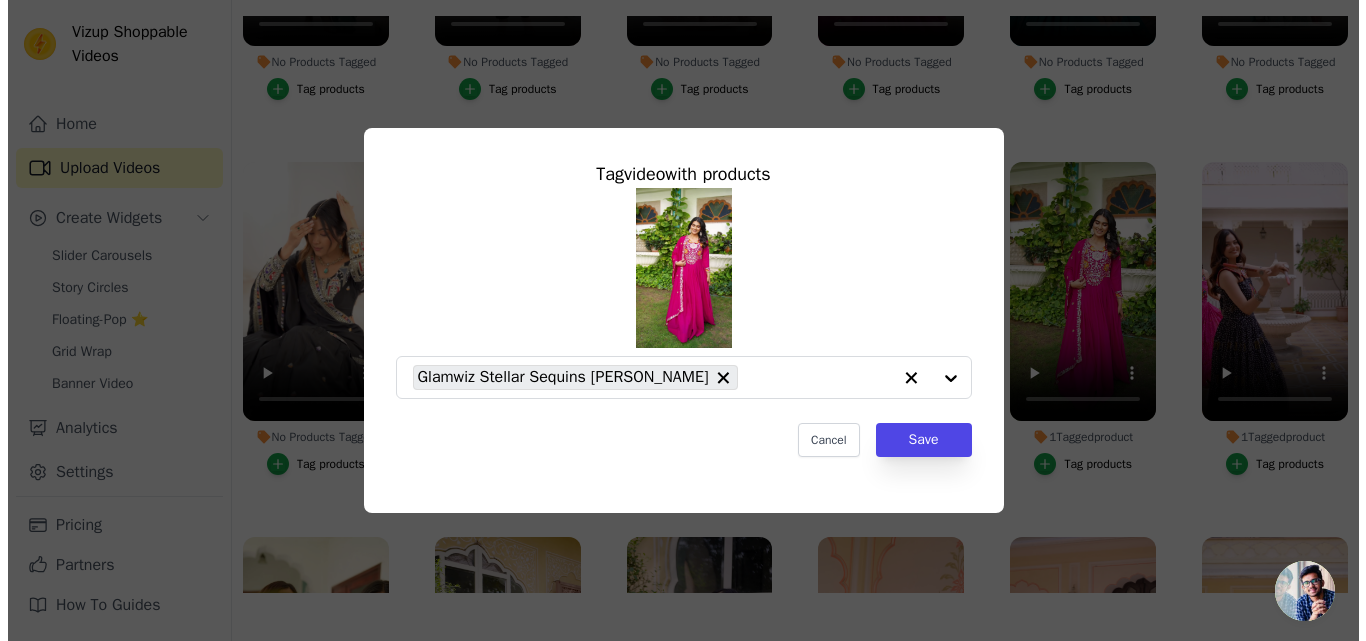 scroll, scrollTop: 0, scrollLeft: 0, axis: both 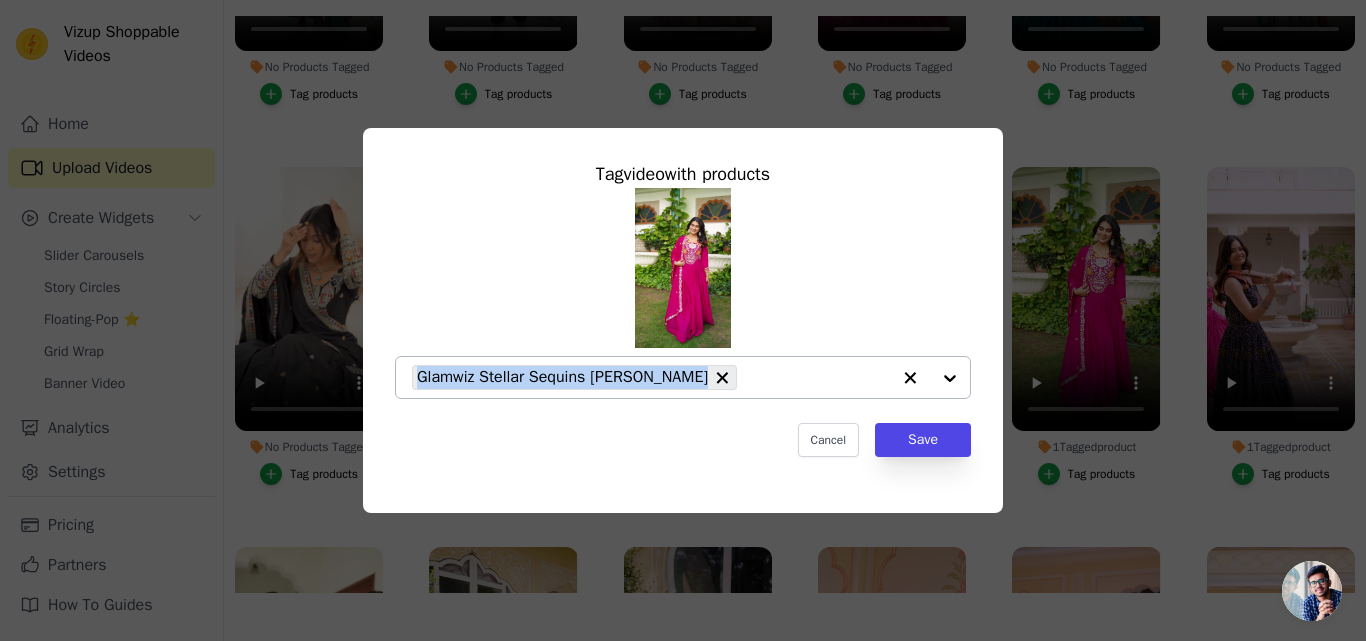copy on "Glamwiz Stellar Sequins [PERSON_NAME]" 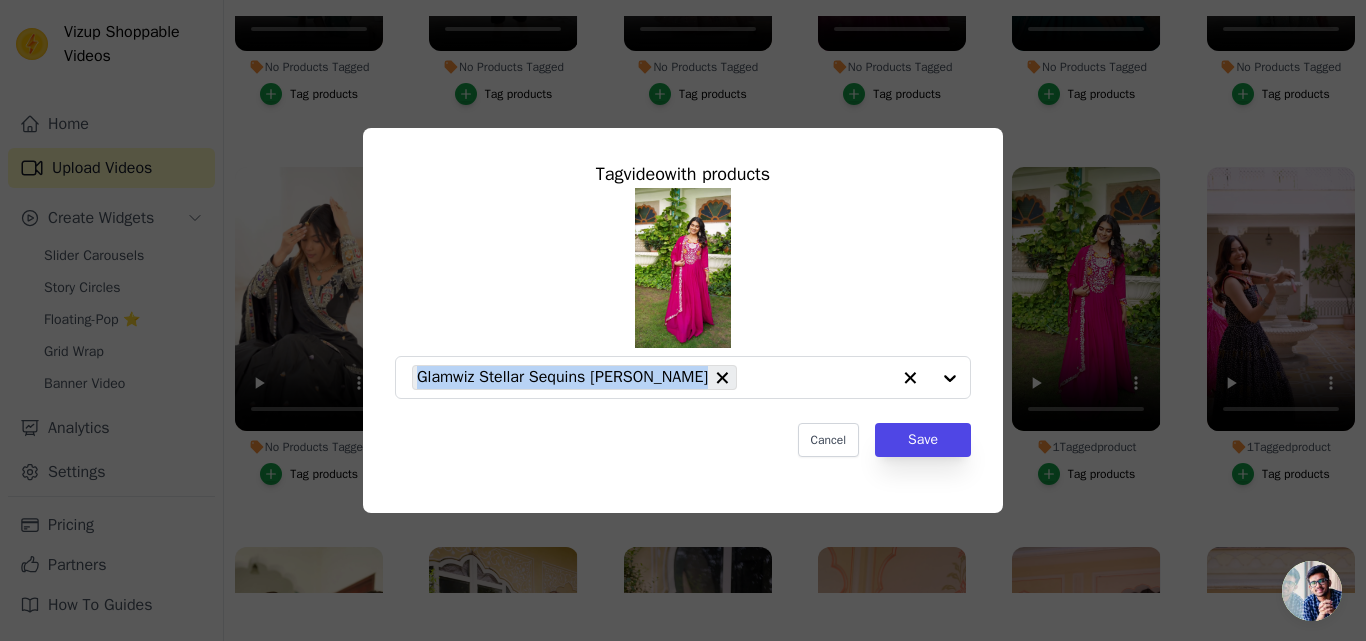 drag, startPoint x: 770, startPoint y: 377, endPoint x: 802, endPoint y: 17, distance: 361.41943 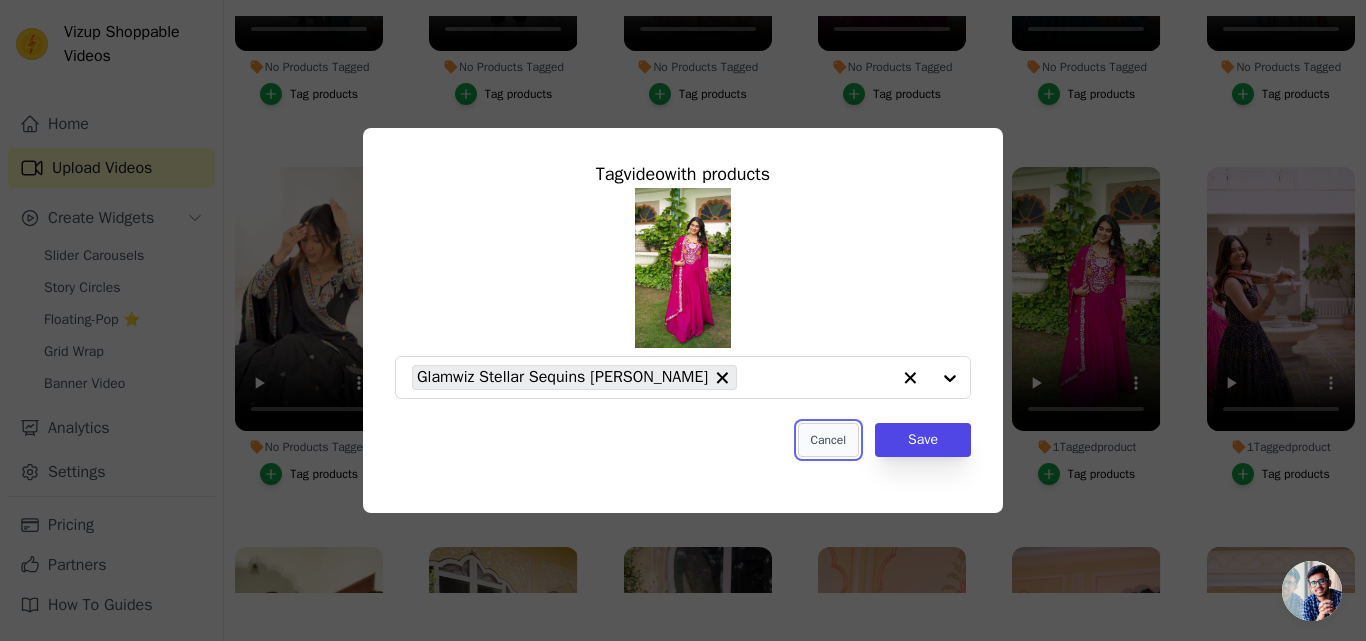 click on "Cancel" at bounding box center (828, 440) 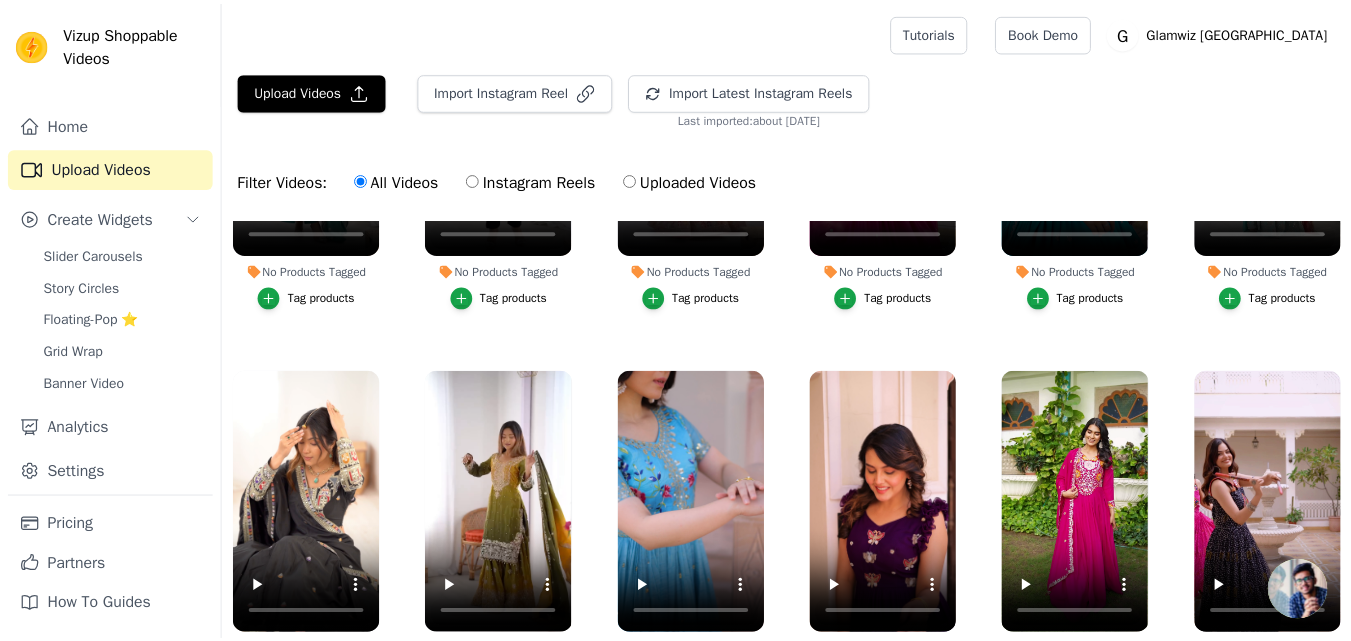 scroll, scrollTop: 204, scrollLeft: 0, axis: vertical 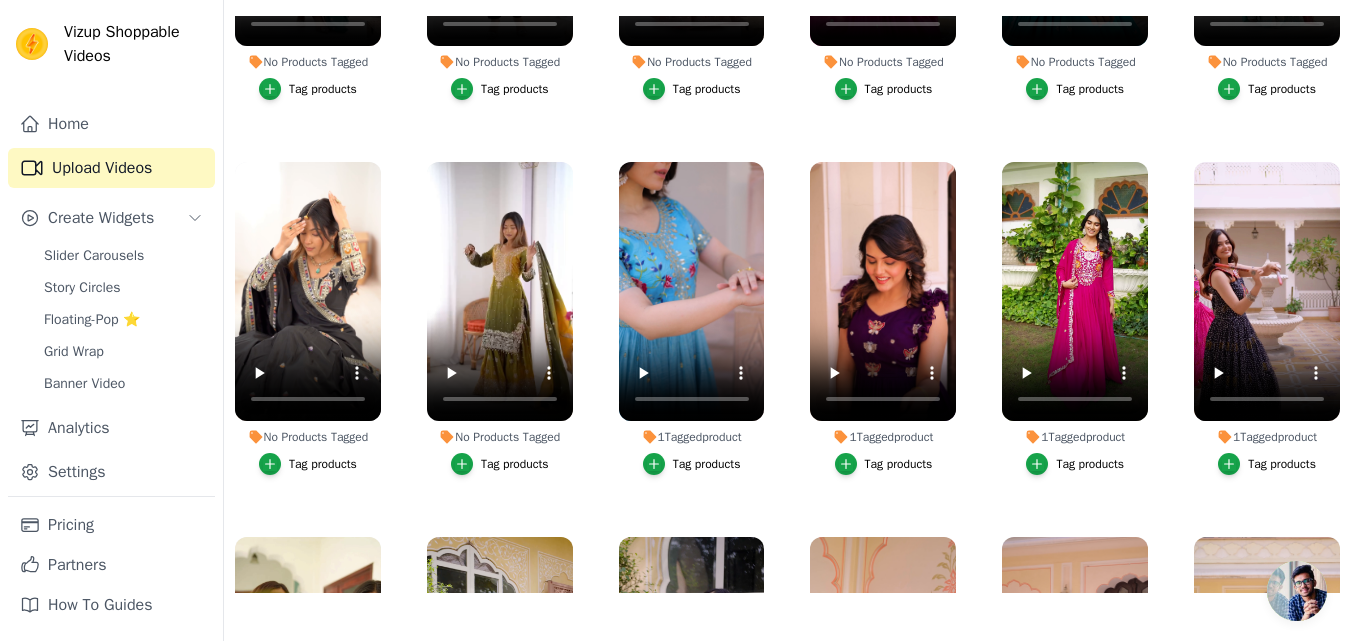 click on "Tag products" at bounding box center [1282, 464] 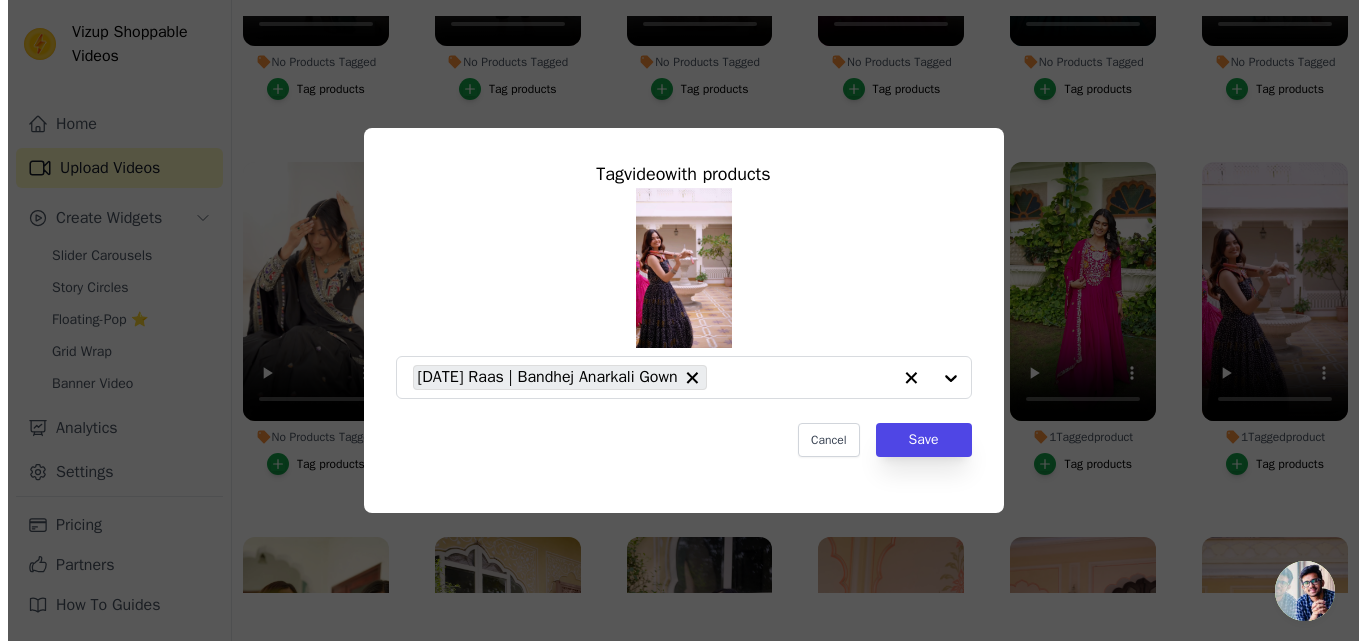 scroll, scrollTop: 0, scrollLeft: 0, axis: both 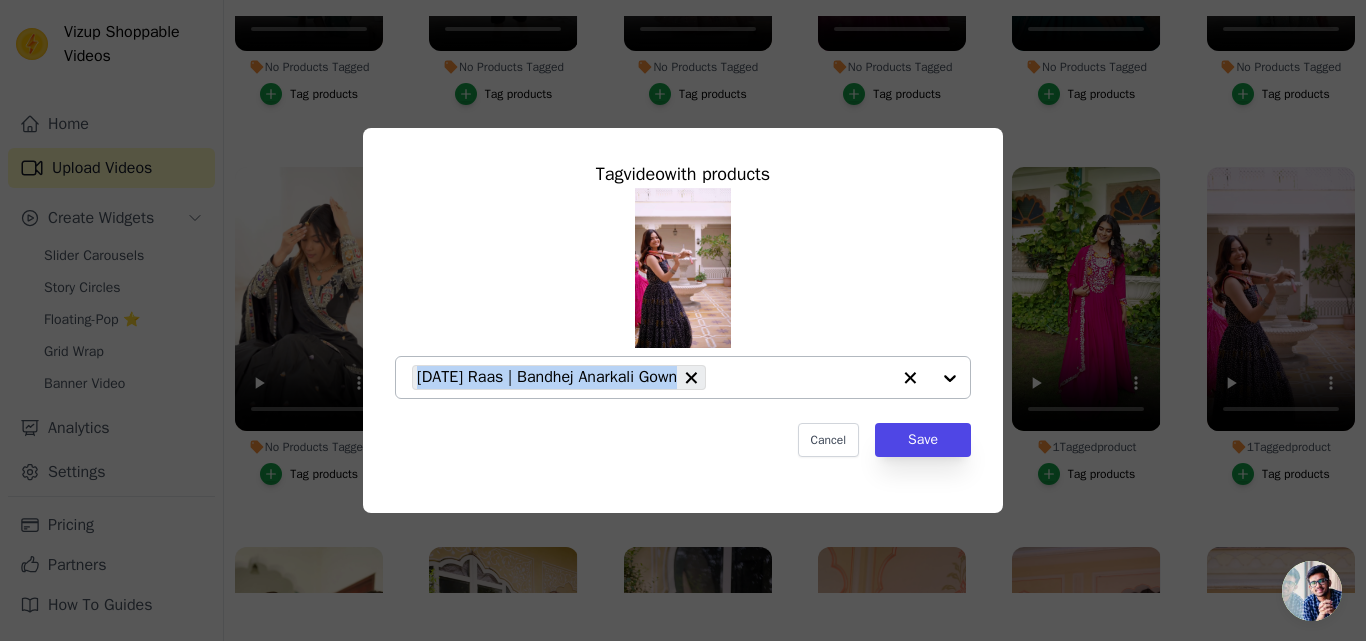 copy on "[DATE] Raas  | Bandhej Anarkali Gown" 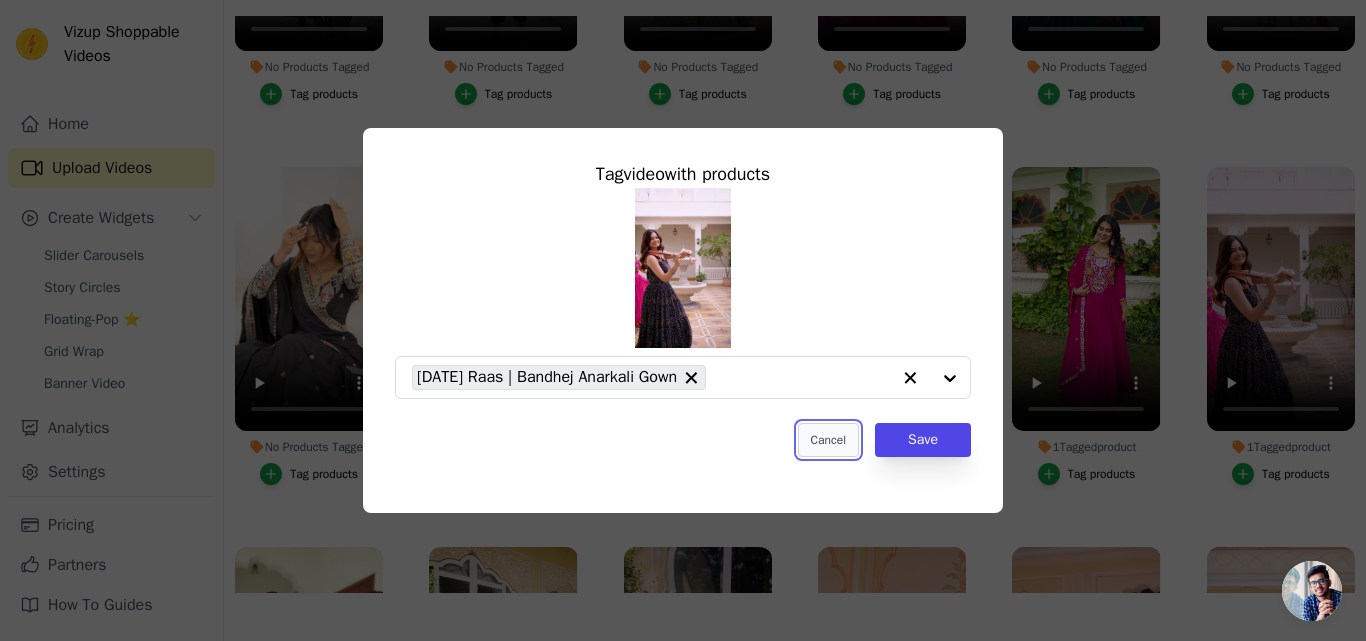 click on "Cancel" at bounding box center (828, 440) 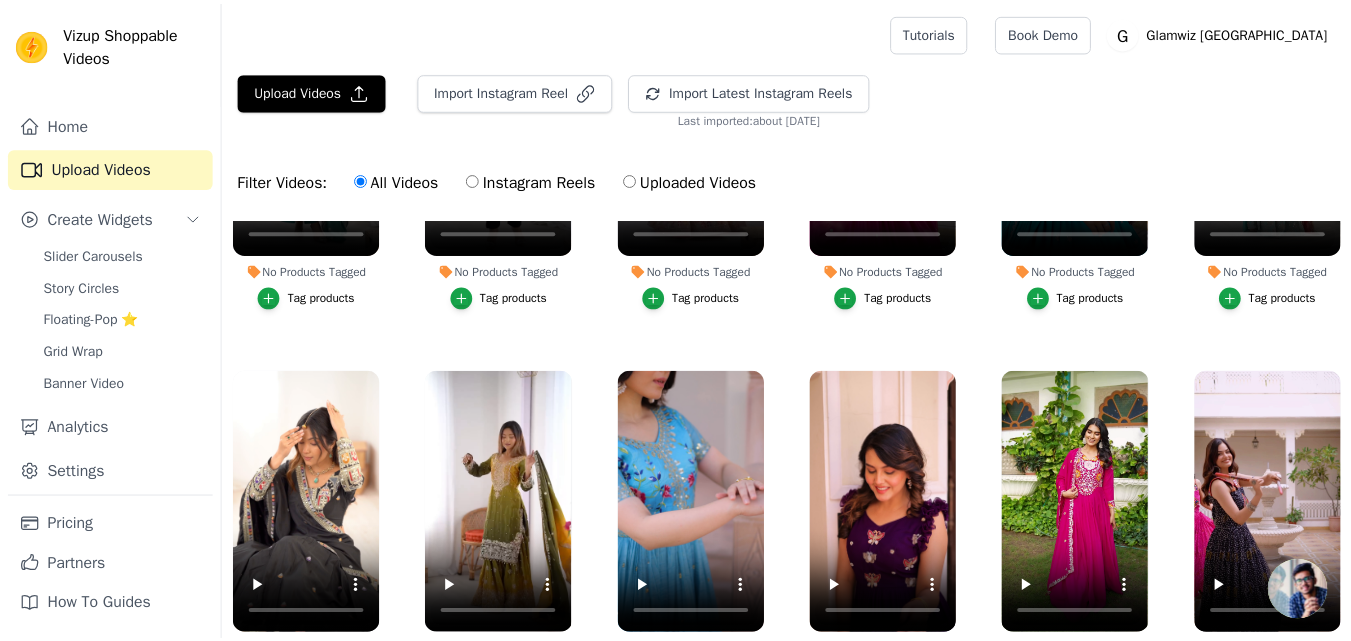 scroll, scrollTop: 204, scrollLeft: 0, axis: vertical 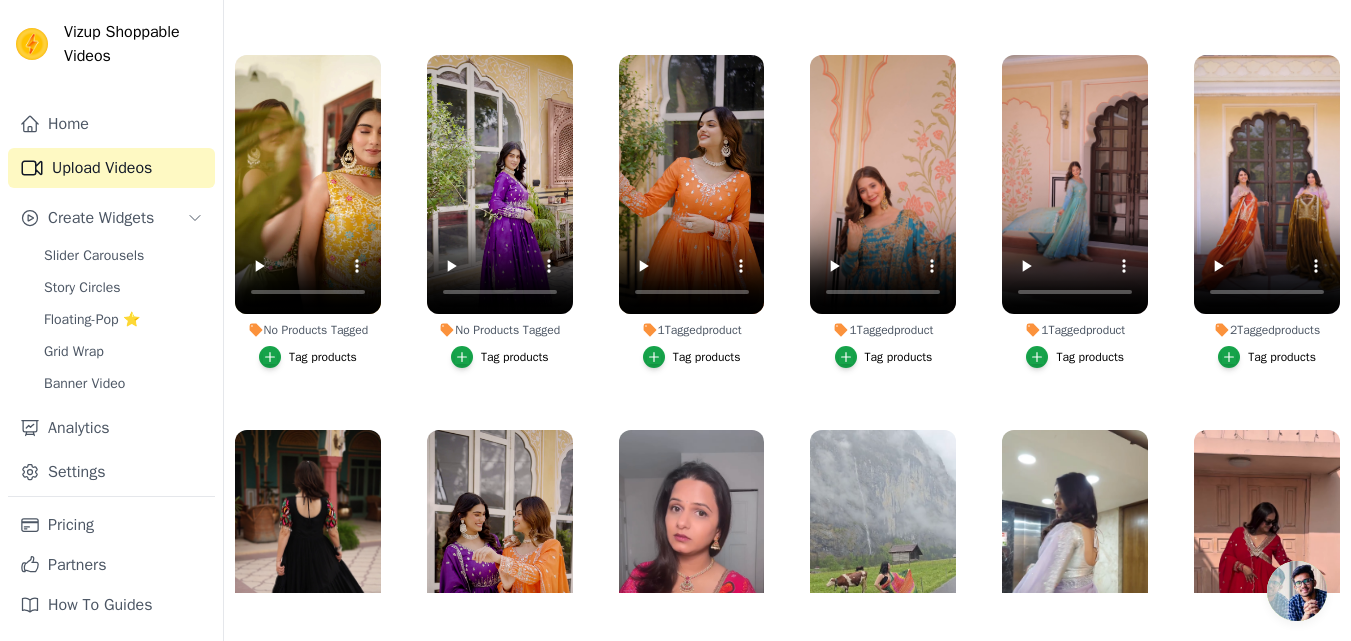 click on "Tag products" at bounding box center (707, 357) 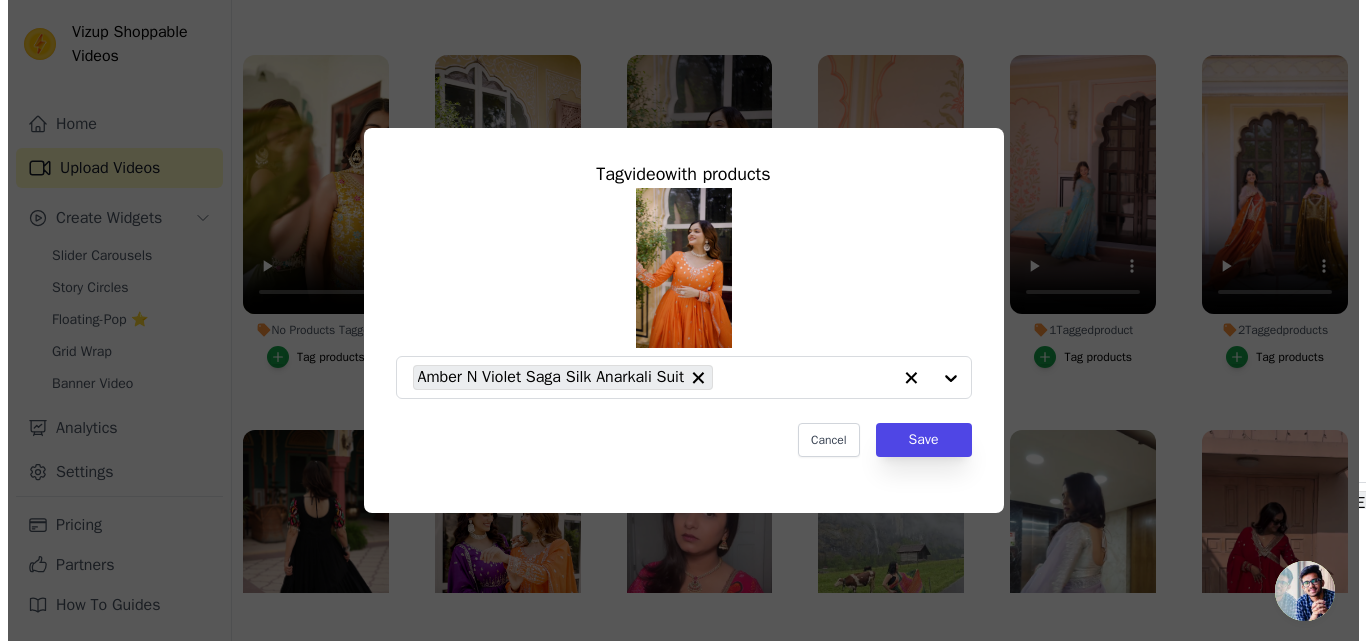 scroll, scrollTop: 0, scrollLeft: 0, axis: both 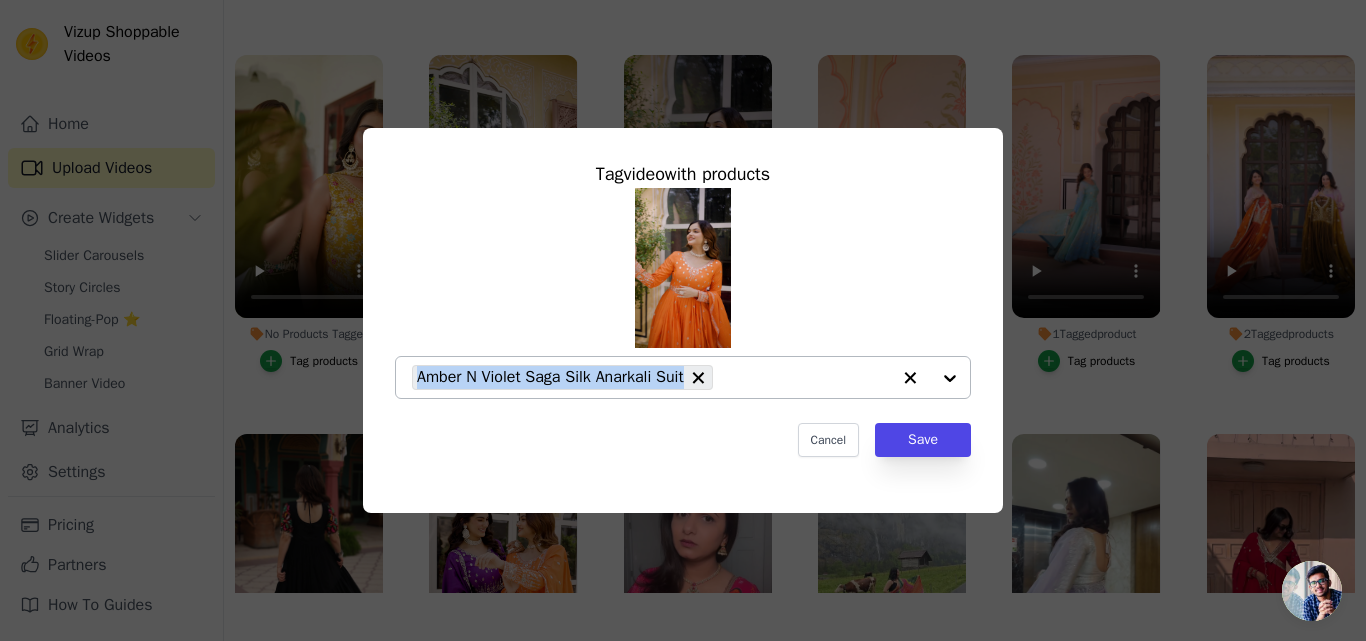 copy on "Amber N Violet Saga Silk Anarkali Suit" 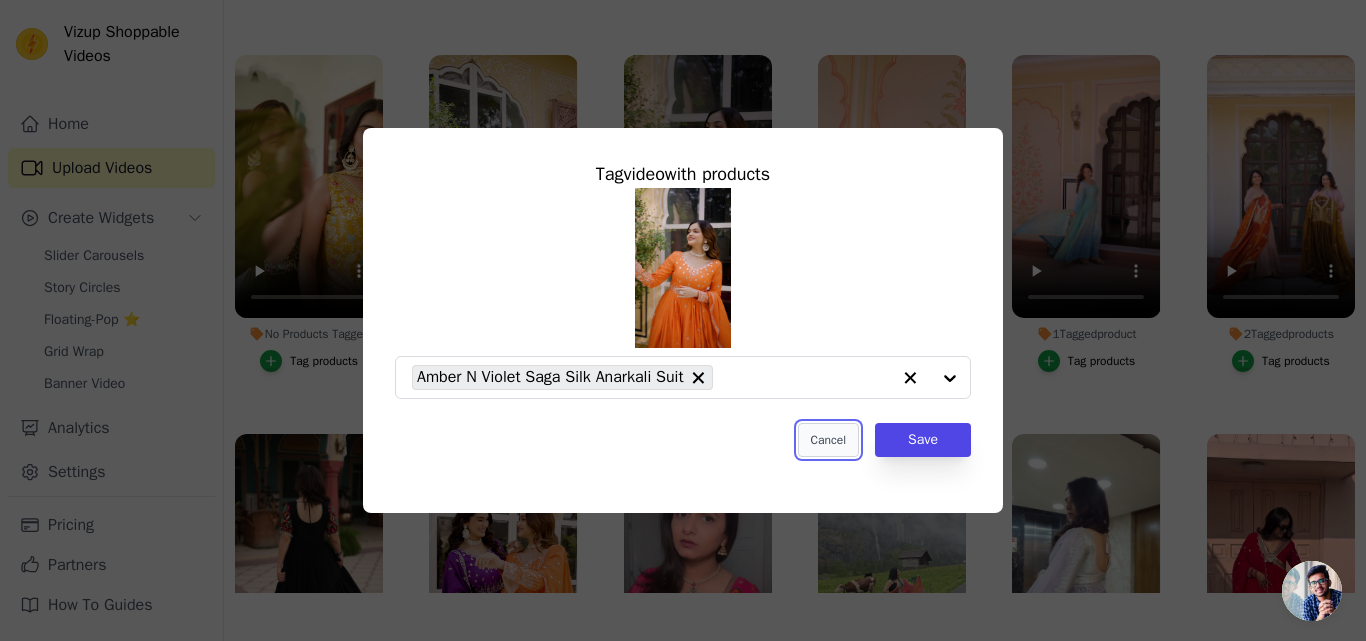 click on "Cancel" at bounding box center (828, 440) 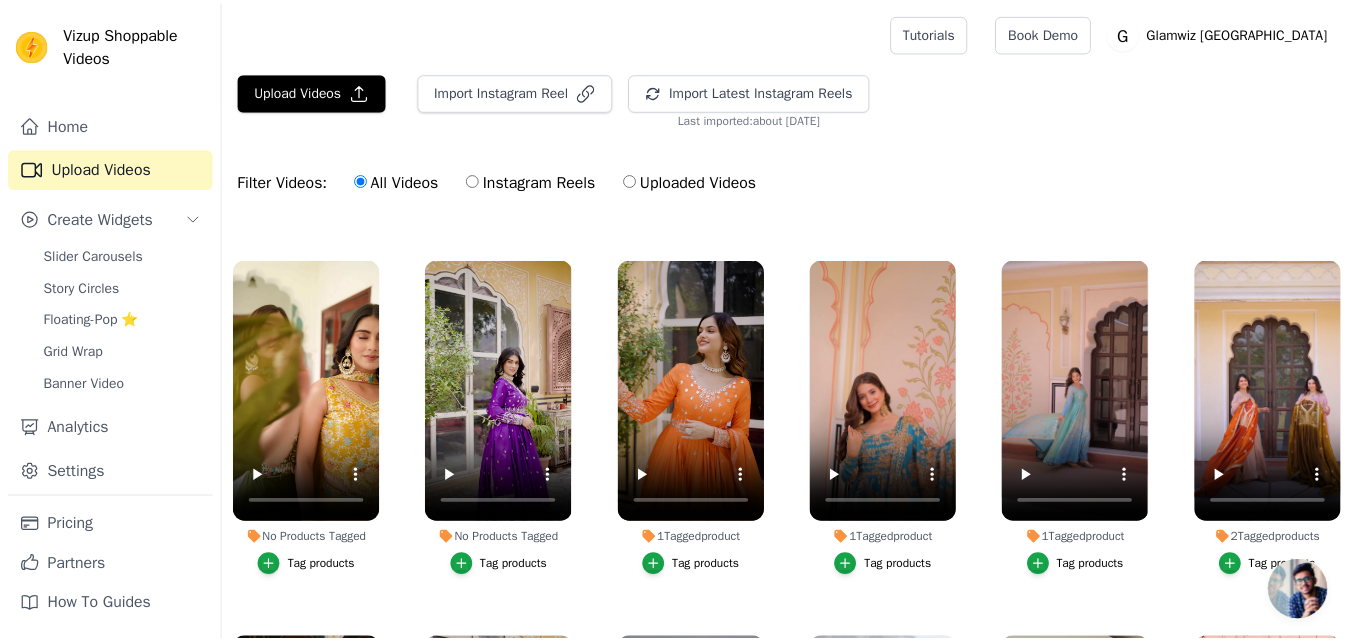 scroll, scrollTop: 204, scrollLeft: 0, axis: vertical 